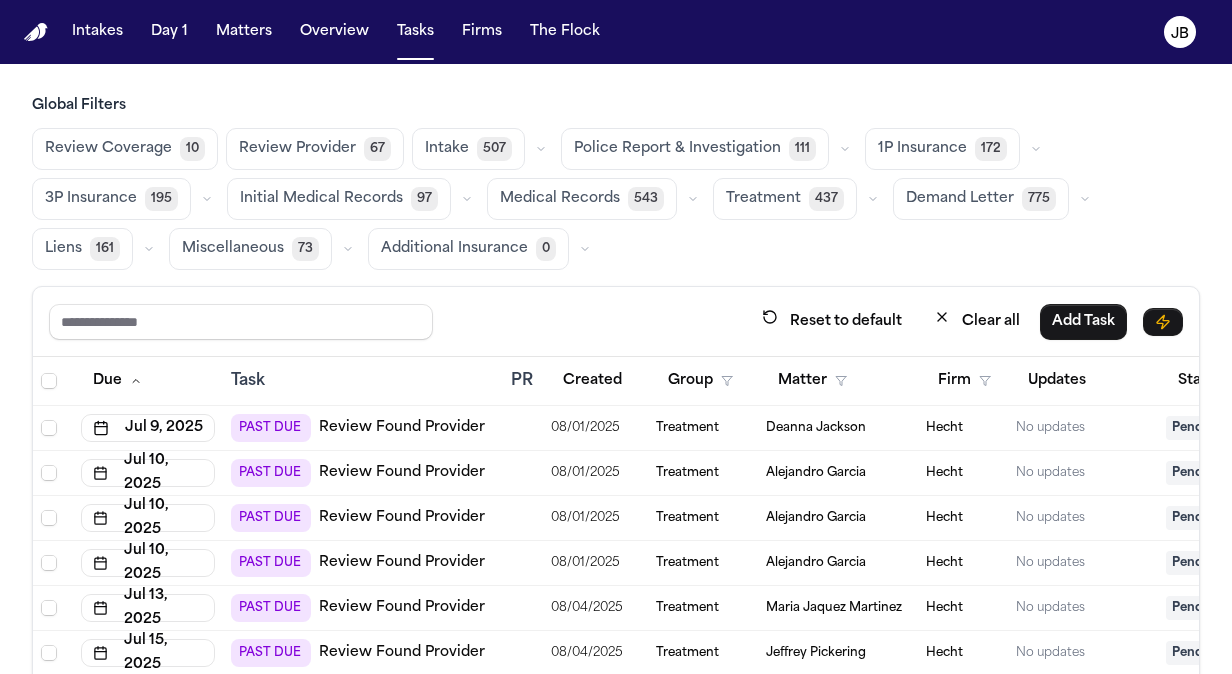 scroll, scrollTop: 0, scrollLeft: 0, axis: both 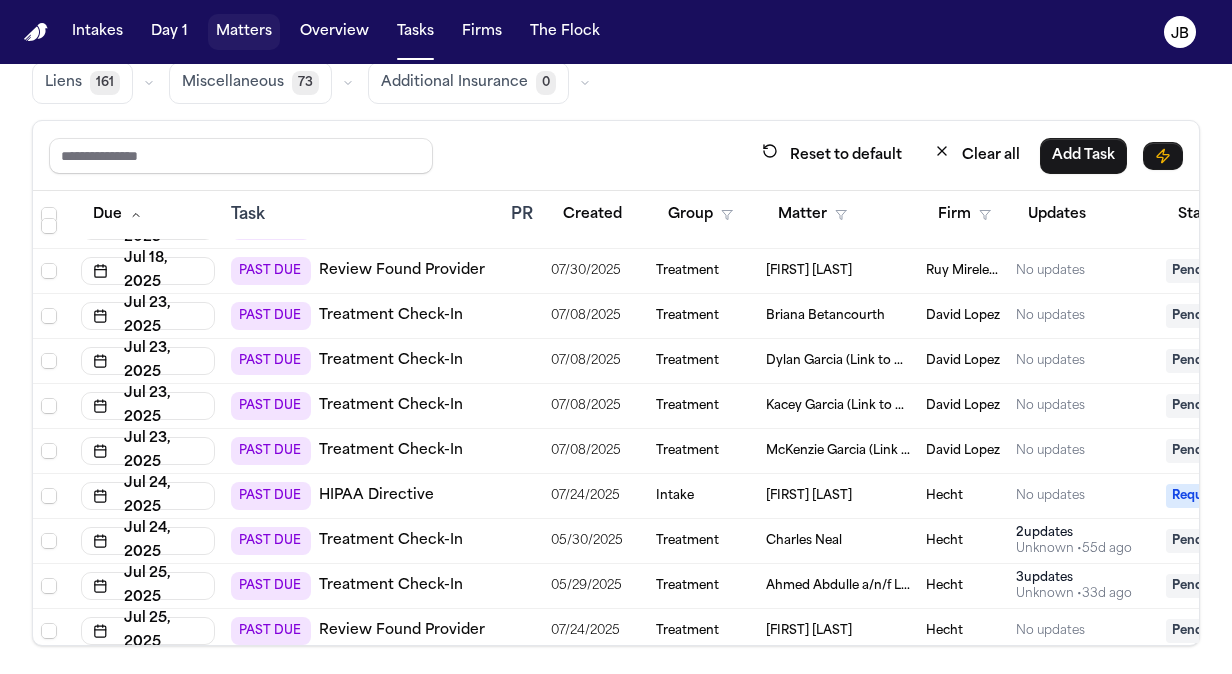 click on "Matters" at bounding box center [244, 32] 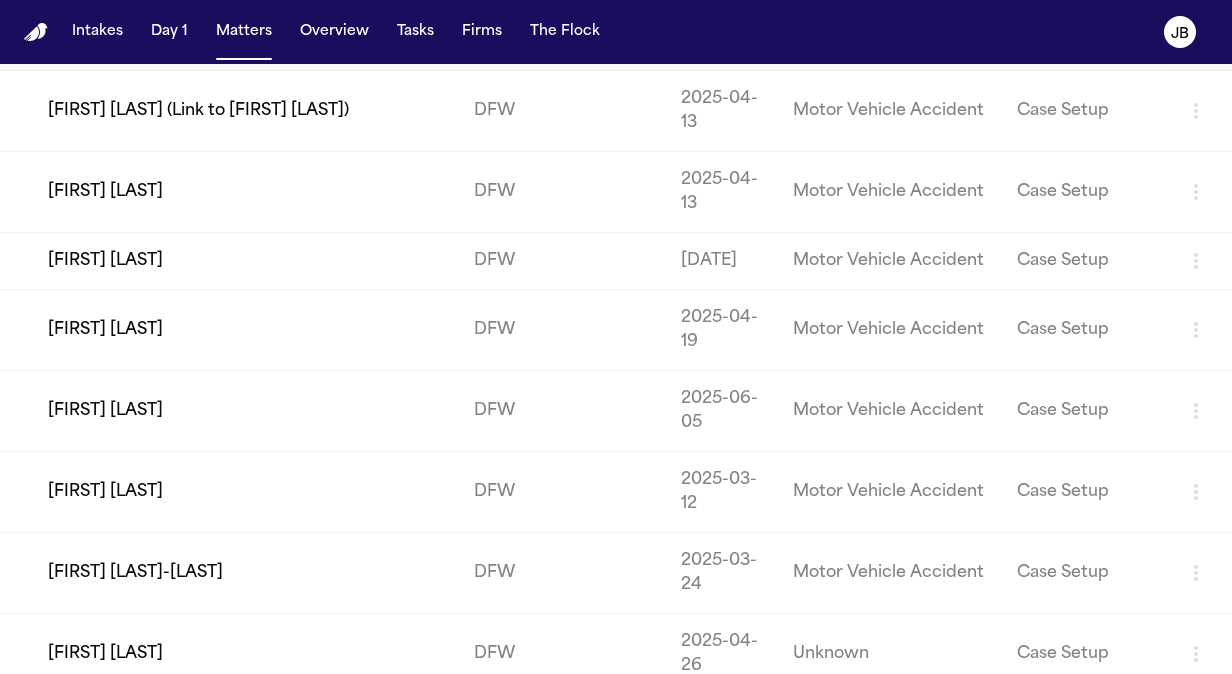 scroll, scrollTop: 0, scrollLeft: 0, axis: both 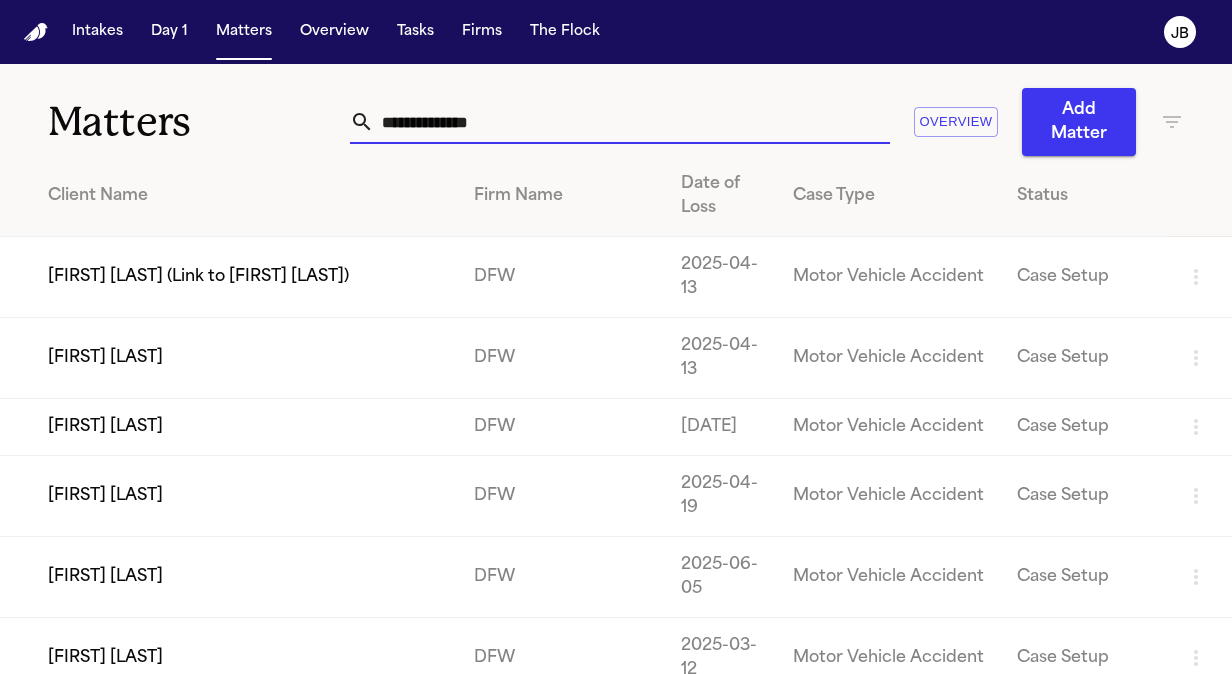 click at bounding box center (632, 122) 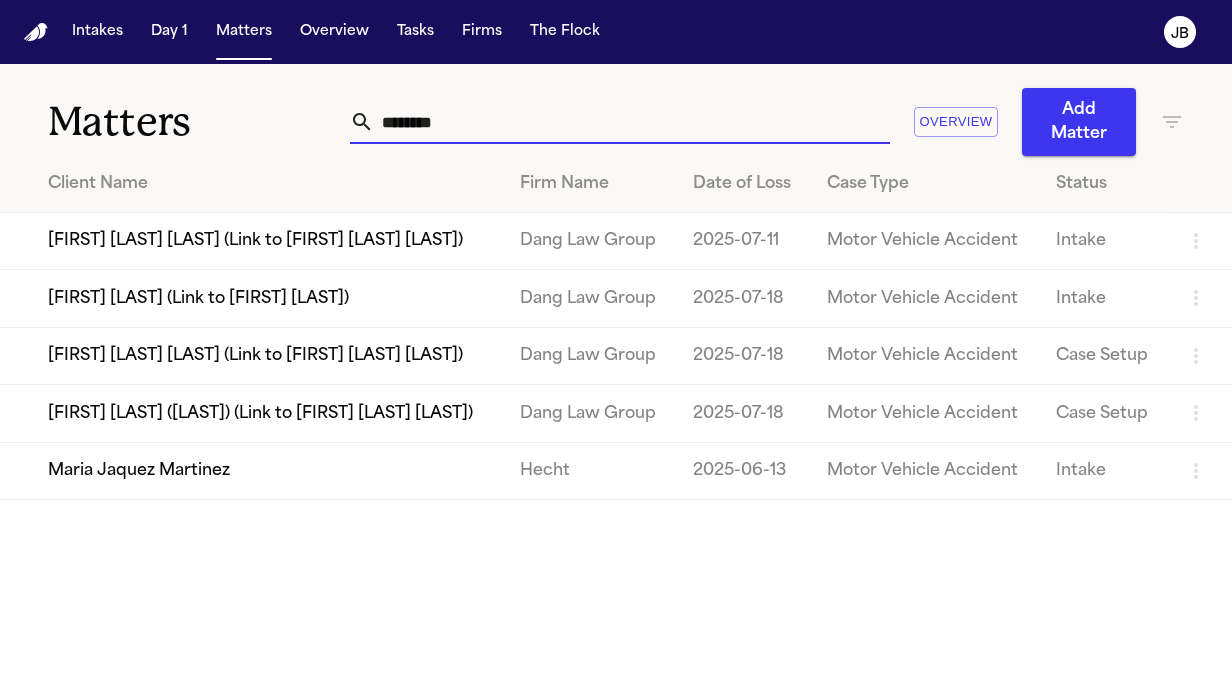type on "********" 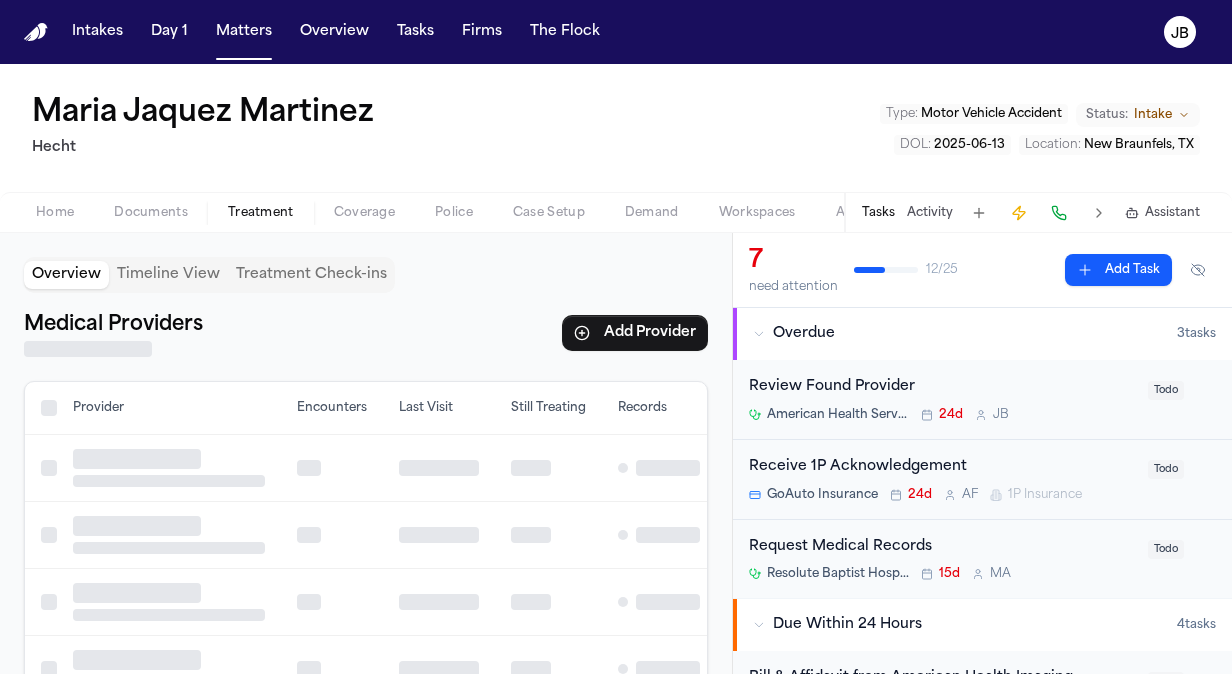click on "Treatment" at bounding box center (261, 213) 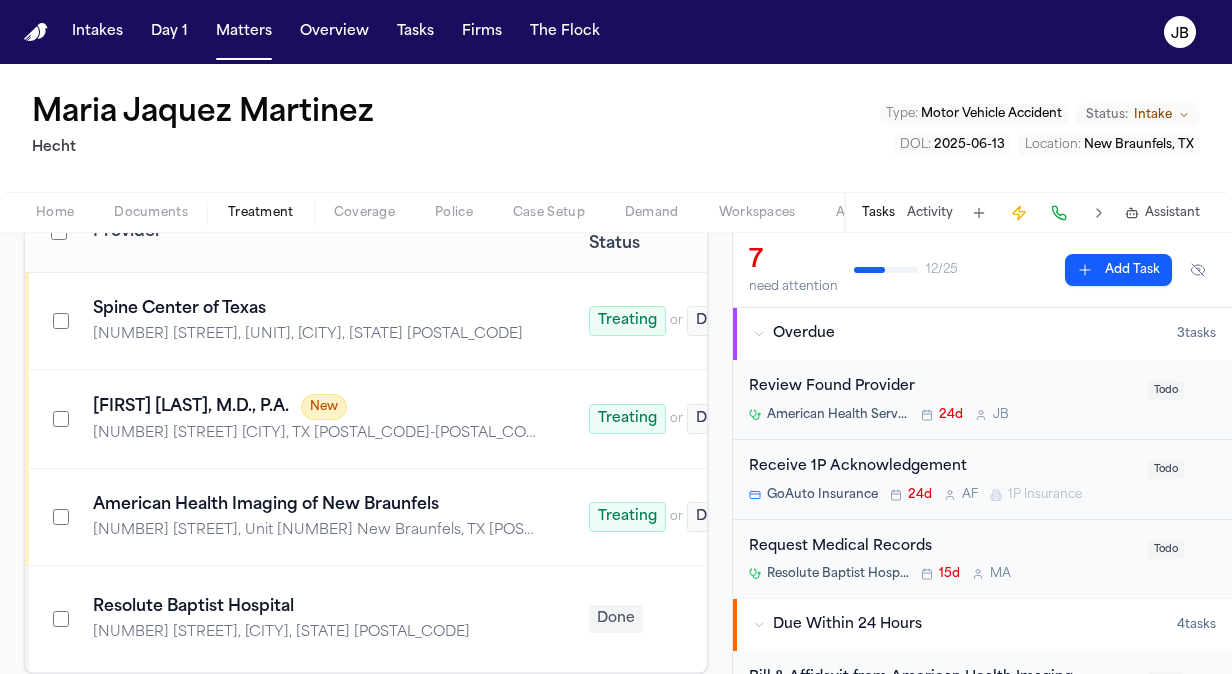 scroll, scrollTop: 430, scrollLeft: 0, axis: vertical 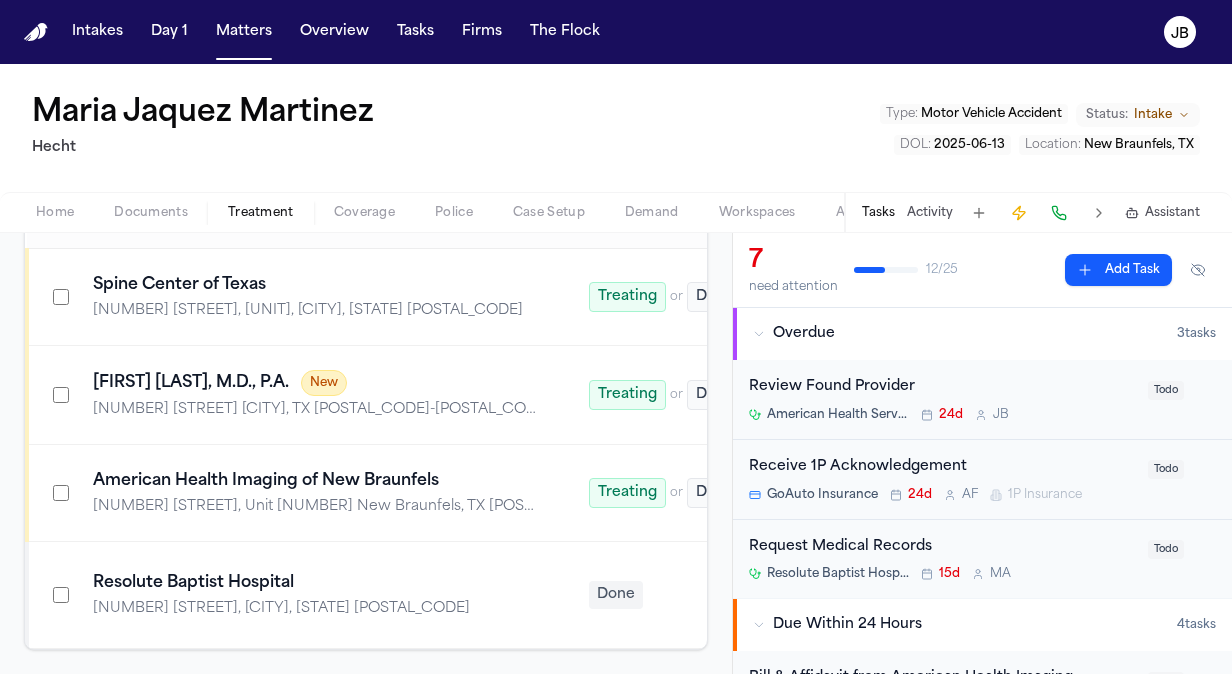 click on "American Health Imaging of New Braunfels" at bounding box center (317, 481) 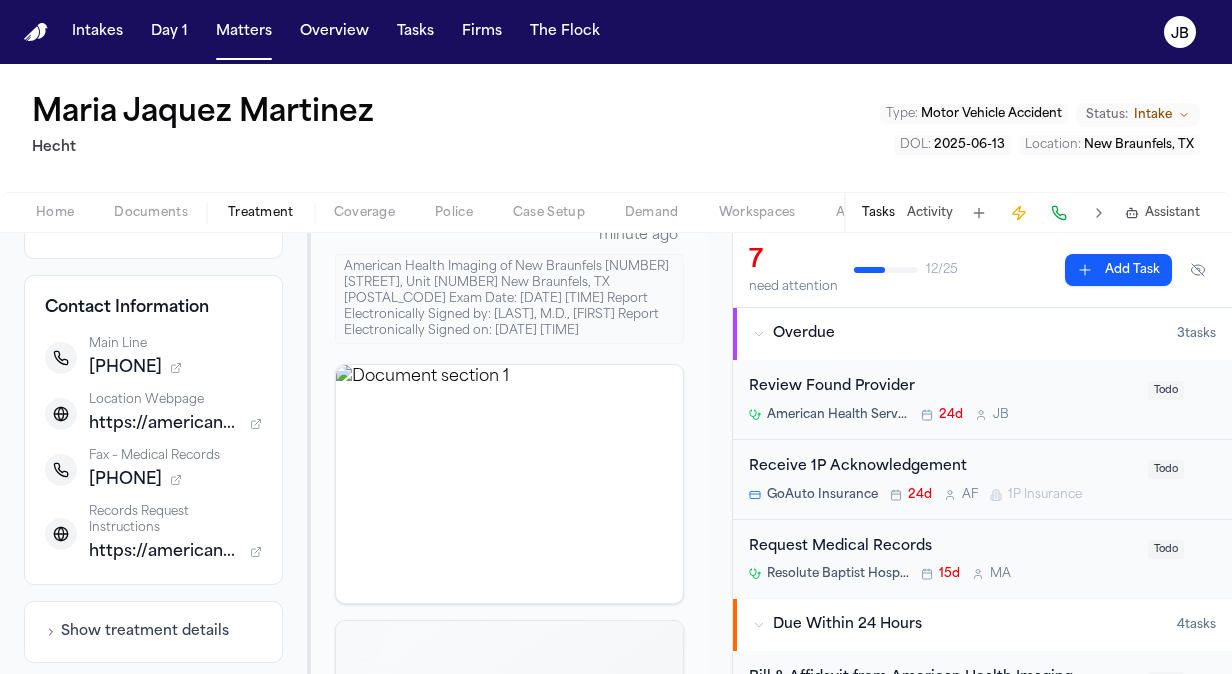 scroll, scrollTop: 397, scrollLeft: 0, axis: vertical 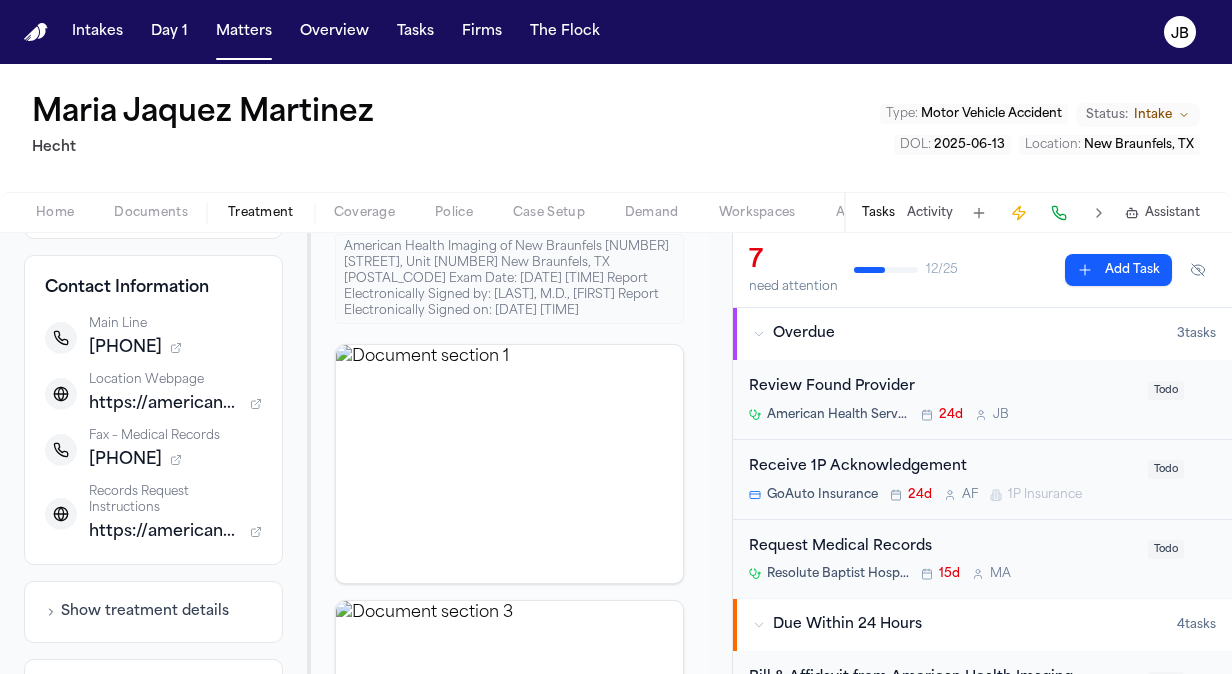drag, startPoint x: 206, startPoint y: 320, endPoint x: 99, endPoint y: 314, distance: 107.16809 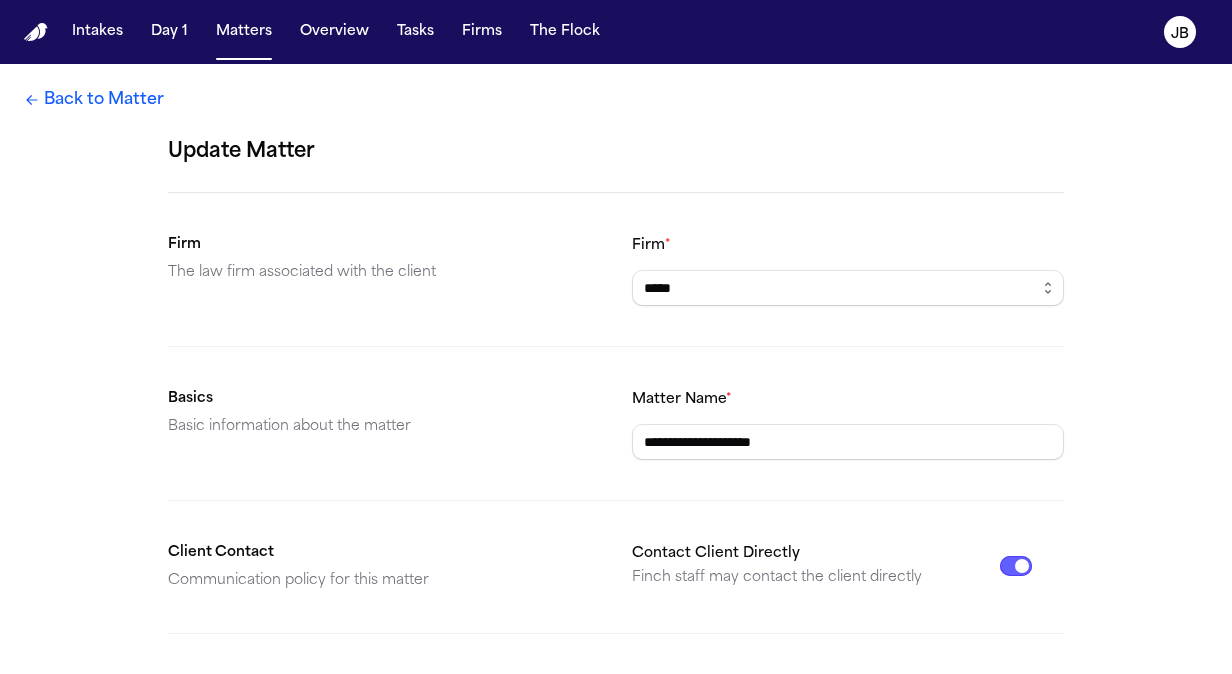 click on "Back to Matter" at bounding box center [94, 100] 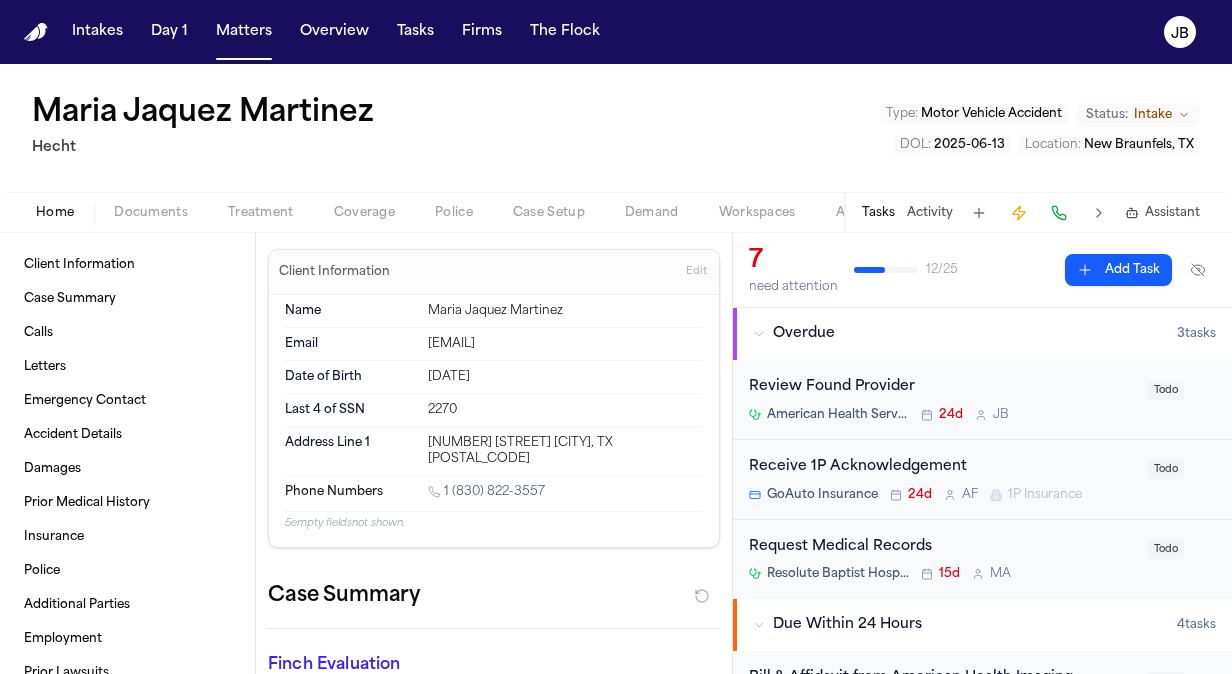 click on "[FIRST] [LAST] [LAST] Type :   Motor Vehicle Accident Status: Intake DOL :   [DATE] Location :   New Braunfels, TX" at bounding box center [616, 128] 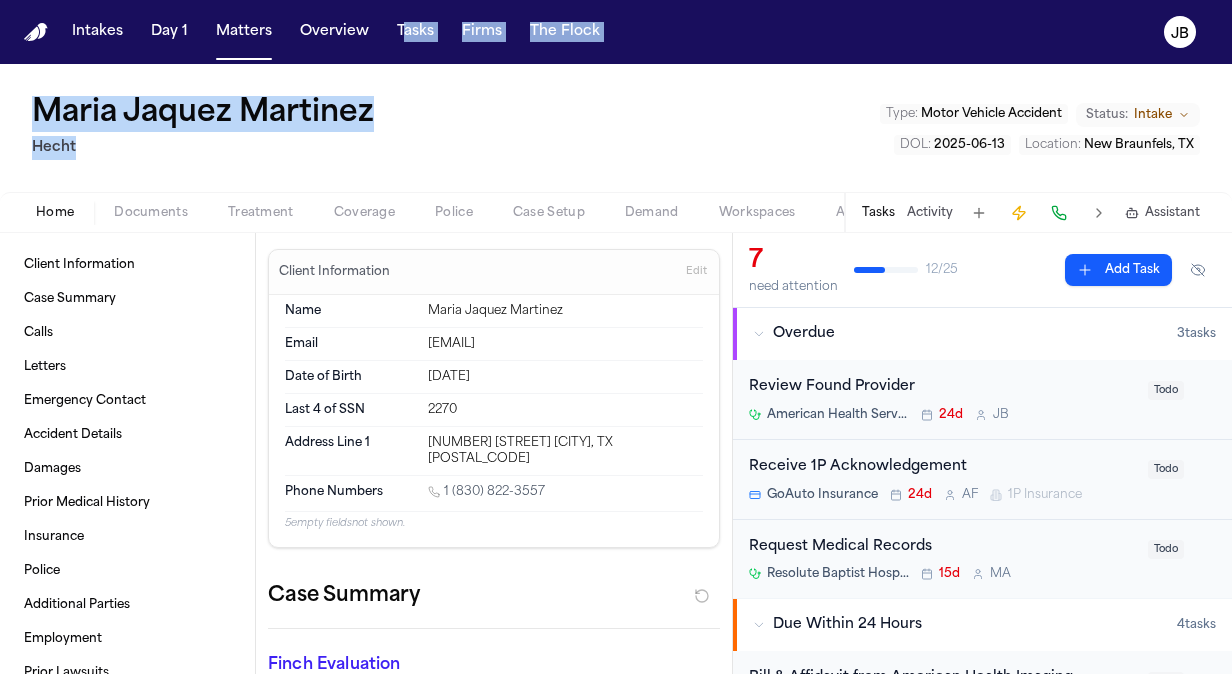 drag, startPoint x: 298, startPoint y: 107, endPoint x: 403, endPoint y: 62, distance: 114.236595 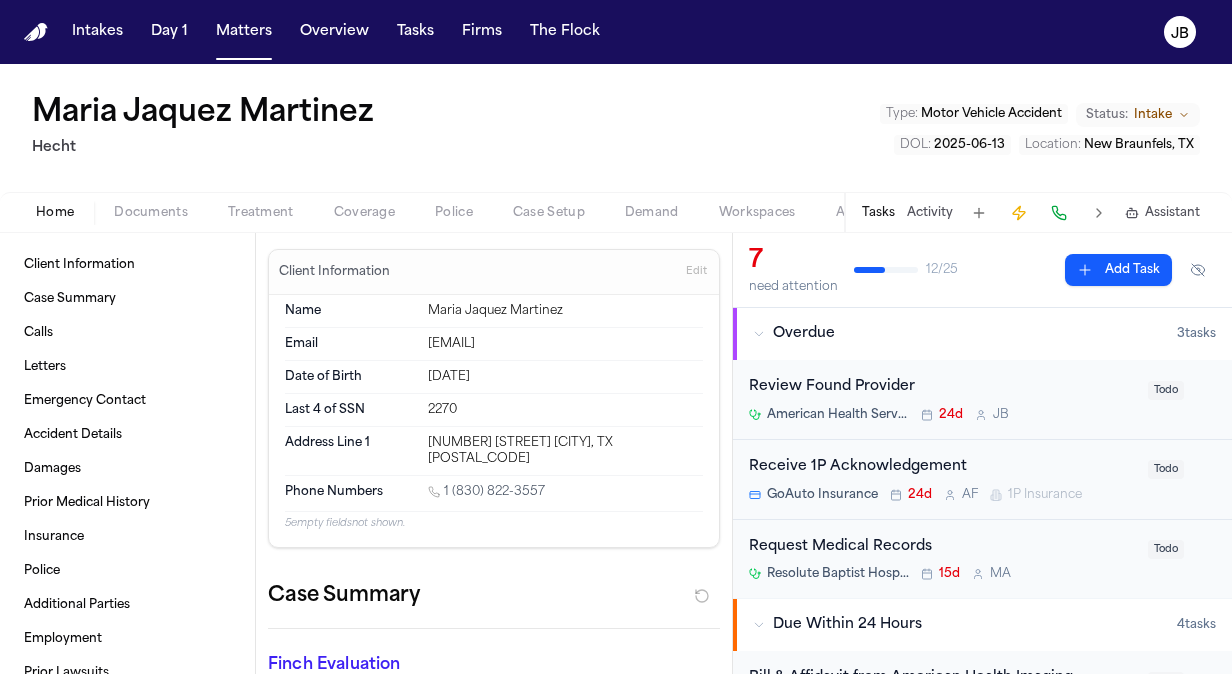 click on "Documents" at bounding box center (151, 213) 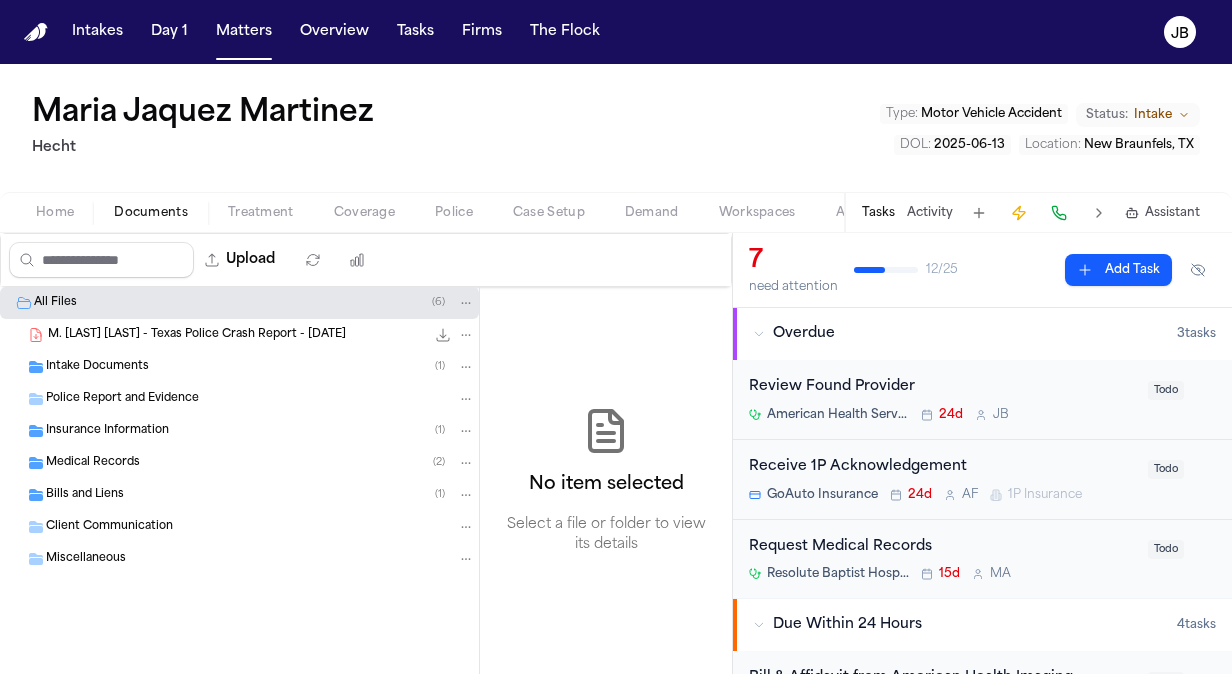 click on "Police Report and Evidence" at bounding box center (122, 399) 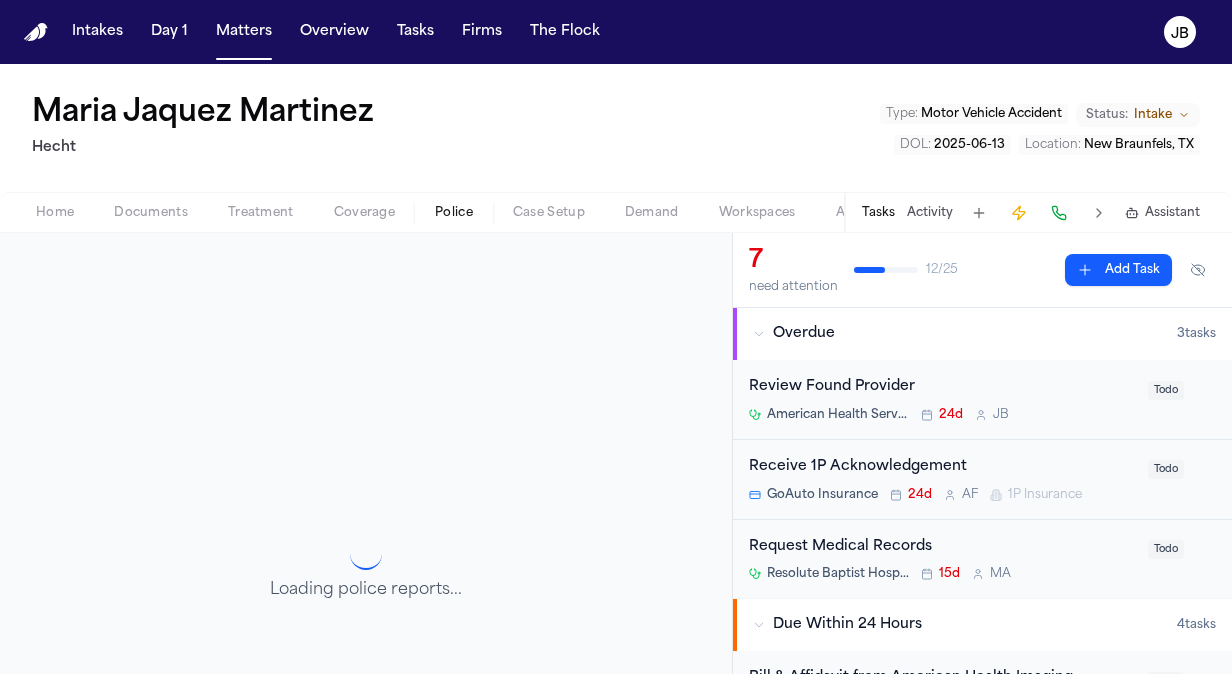 click on "Police" at bounding box center (454, 213) 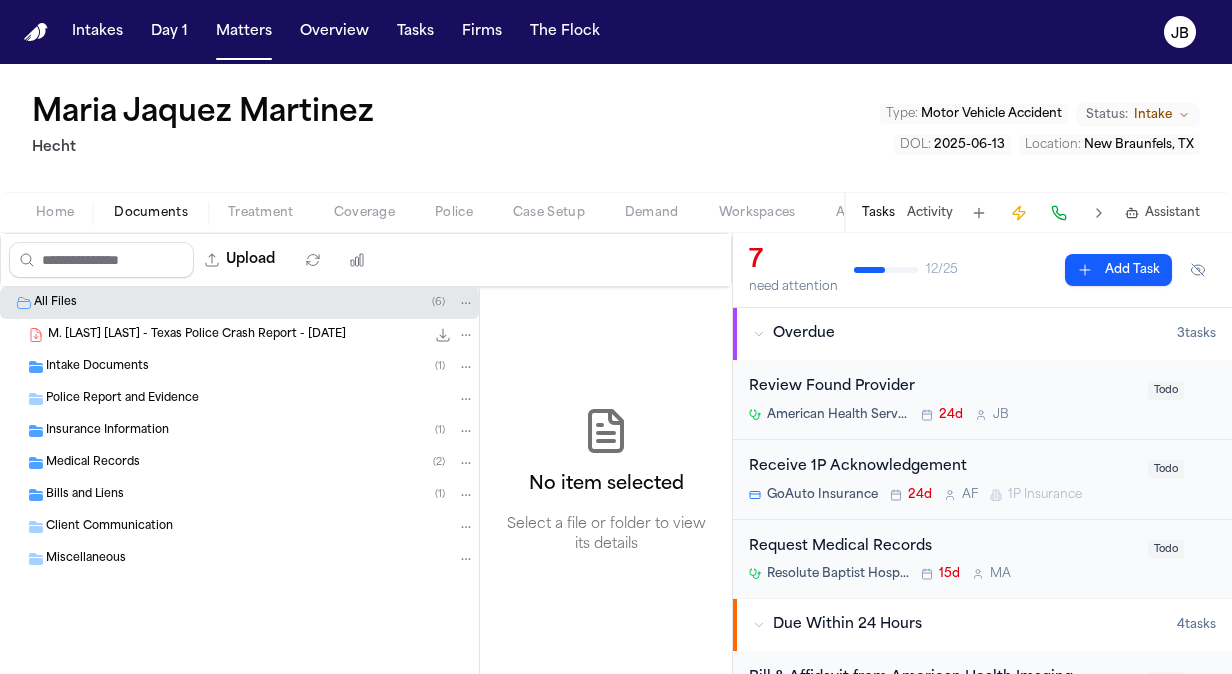 click on "Documents" at bounding box center [151, 213] 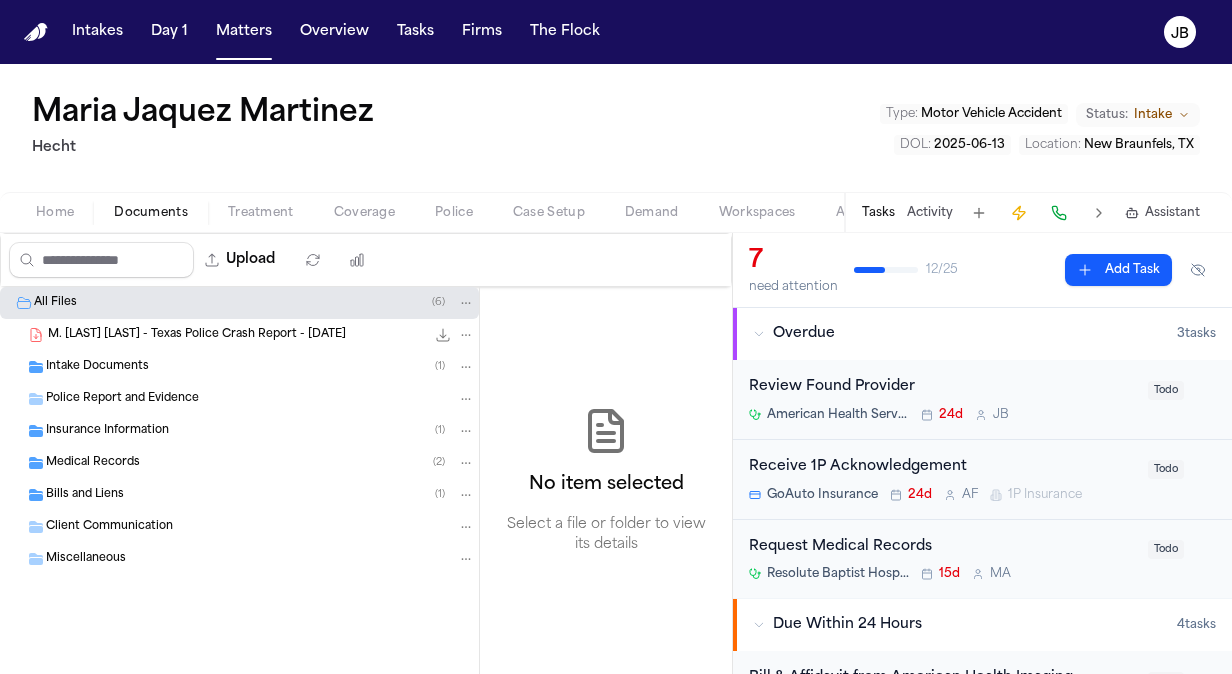 click on "M. [LAST] [LAST] - Texas Police Crash Report - [DATE]" at bounding box center [197, 335] 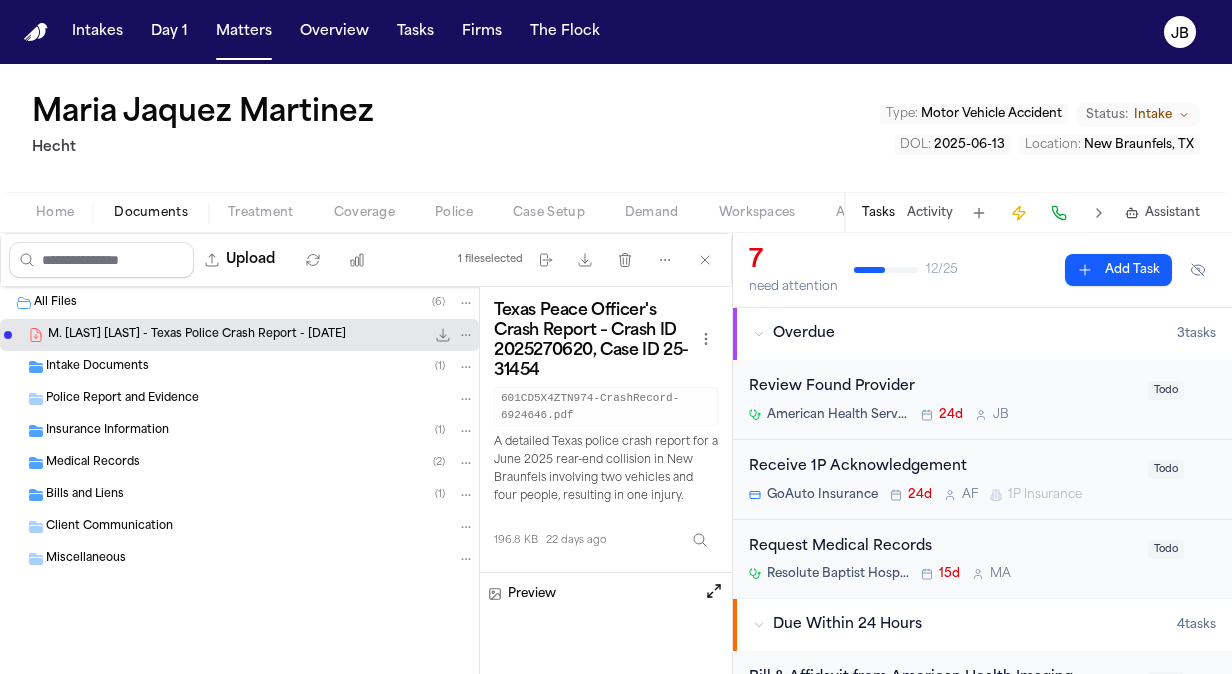 click on "Coverage" at bounding box center (364, 213) 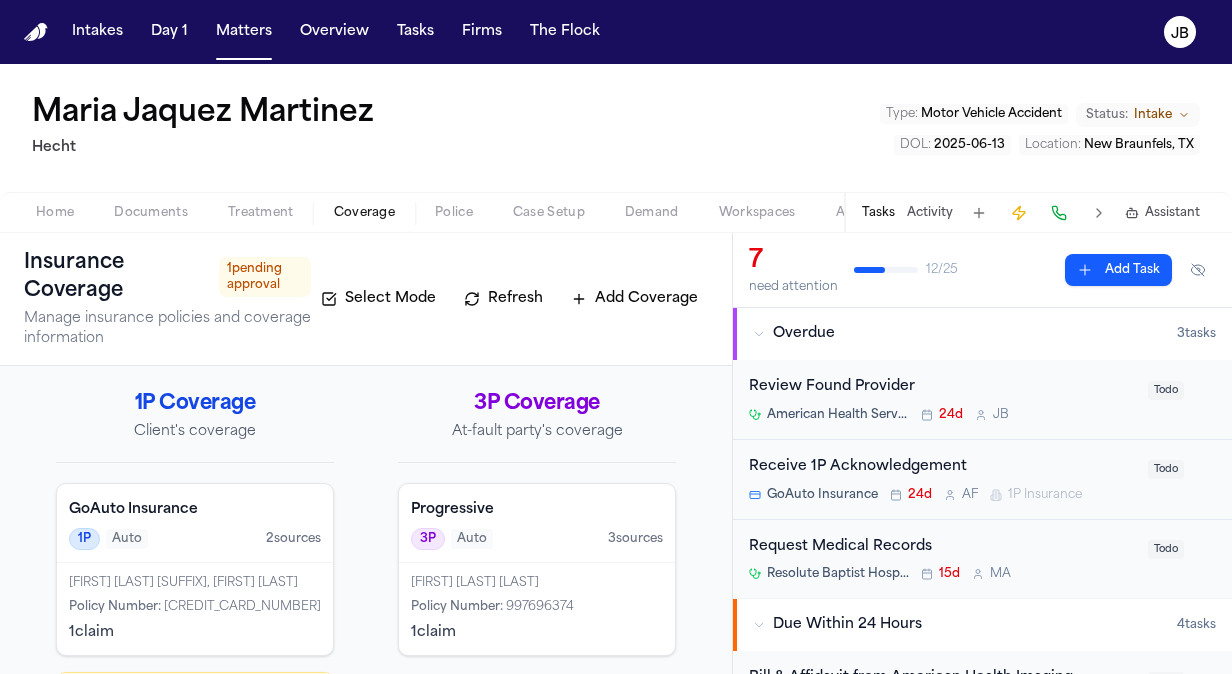 click on "Documents" at bounding box center (151, 213) 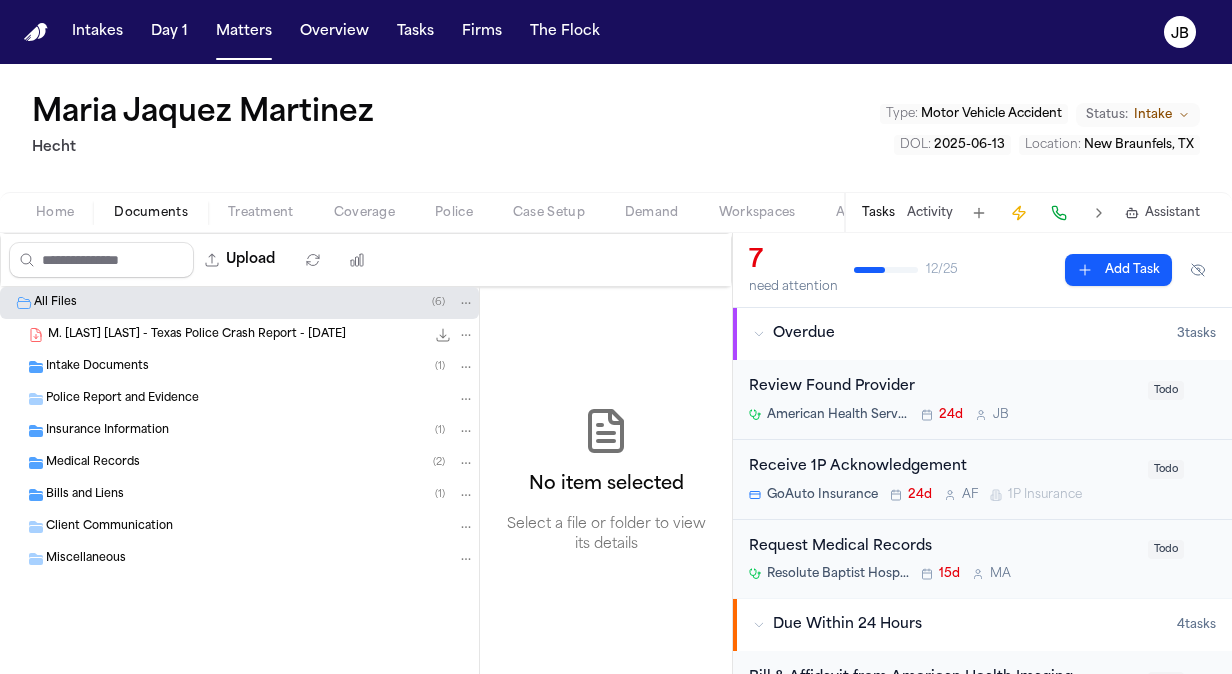 click on "Insurance Information ( 1 )" at bounding box center [239, 431] 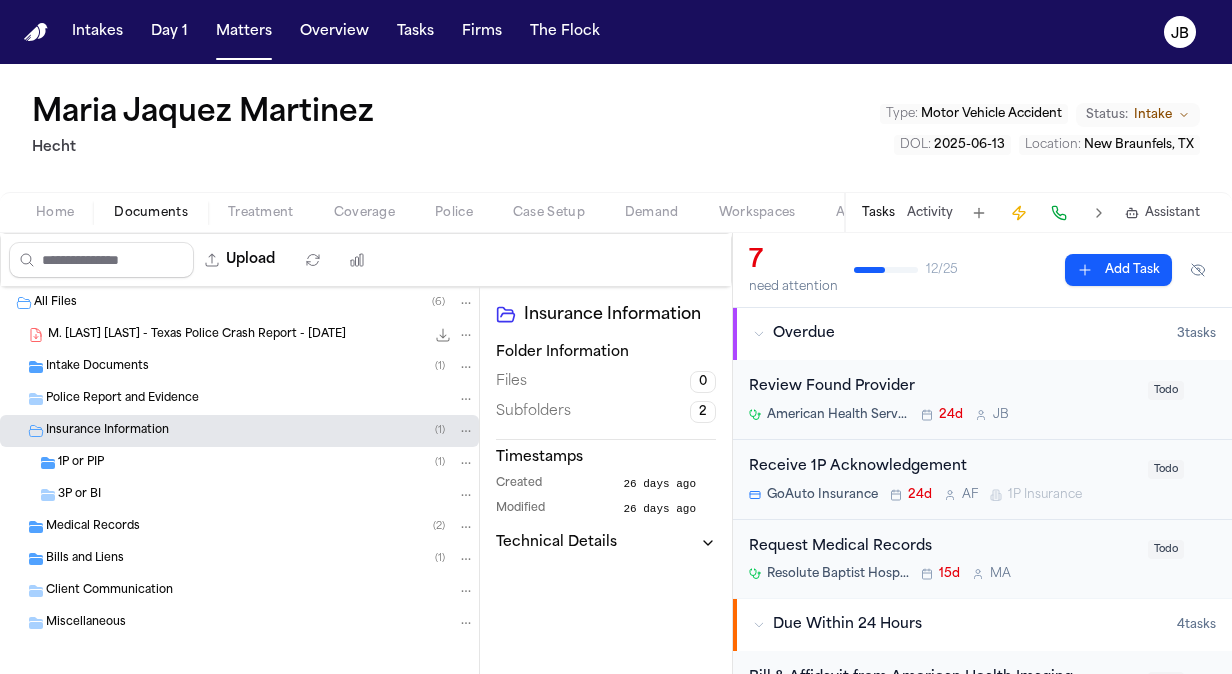 click on "1P or PIP ( 1 )" at bounding box center (239, 463) 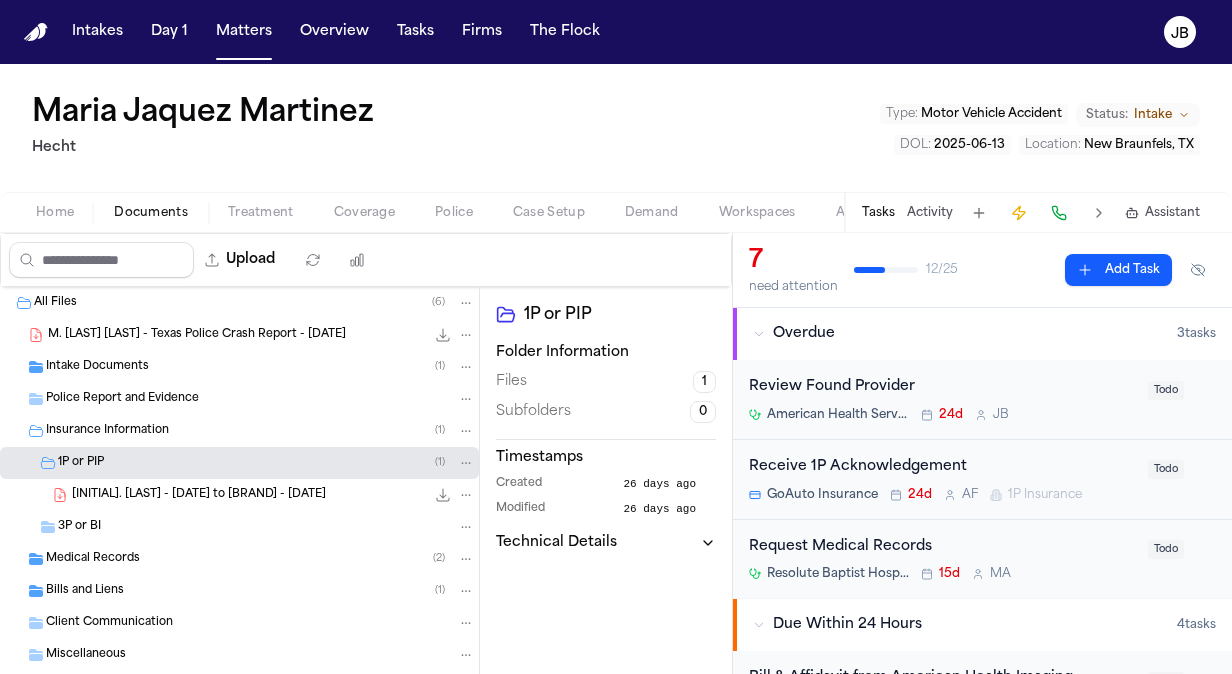 click on "3P or BI" at bounding box center [266, 527] 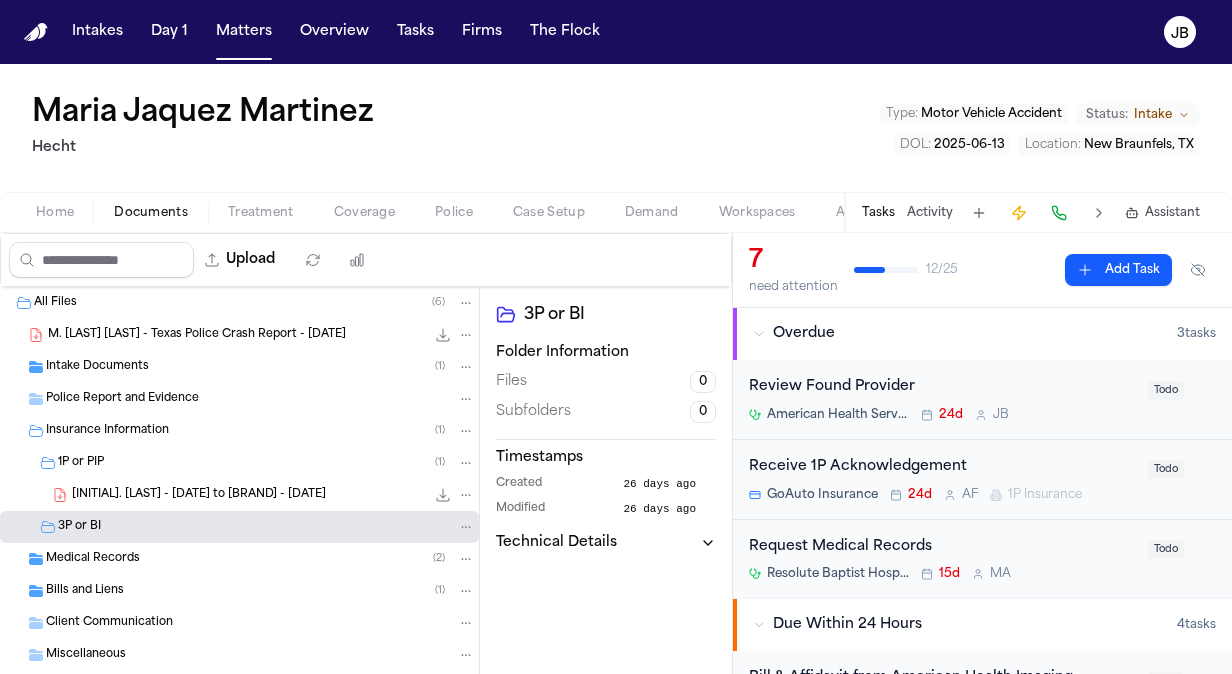 click on "Coverage" at bounding box center [364, 213] 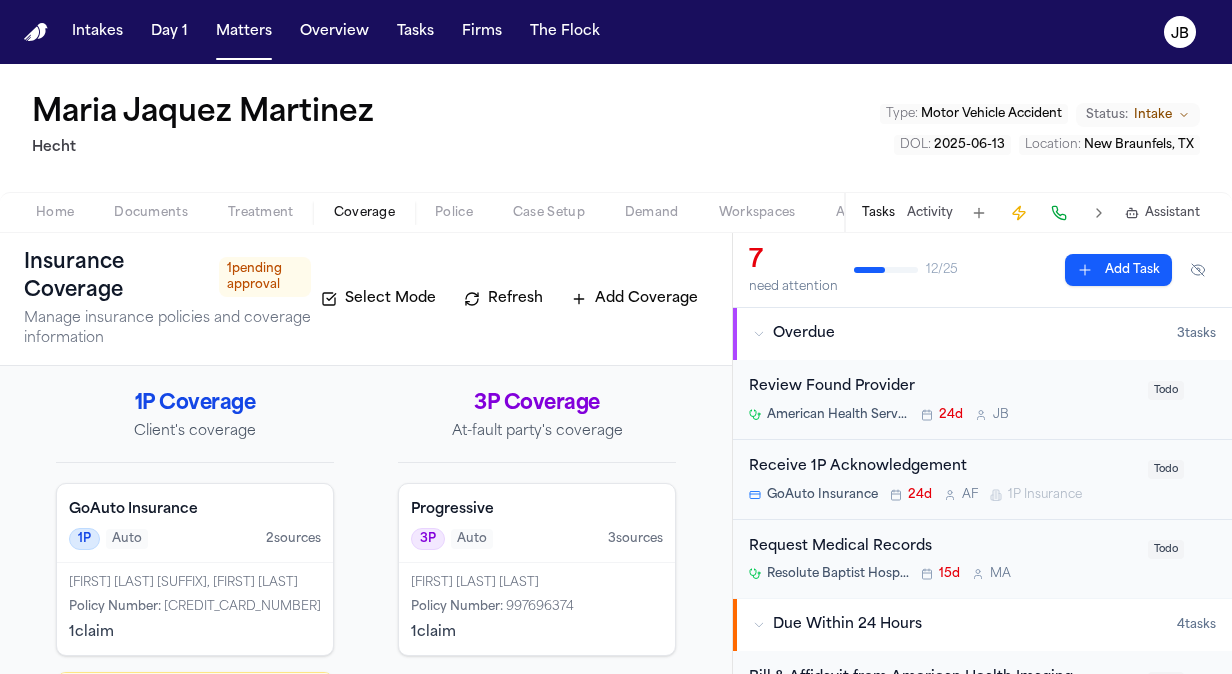 click on "[FIRST] [LAST] Policy Number : [NUMBER] [NUMBER]" at bounding box center [537, 609] 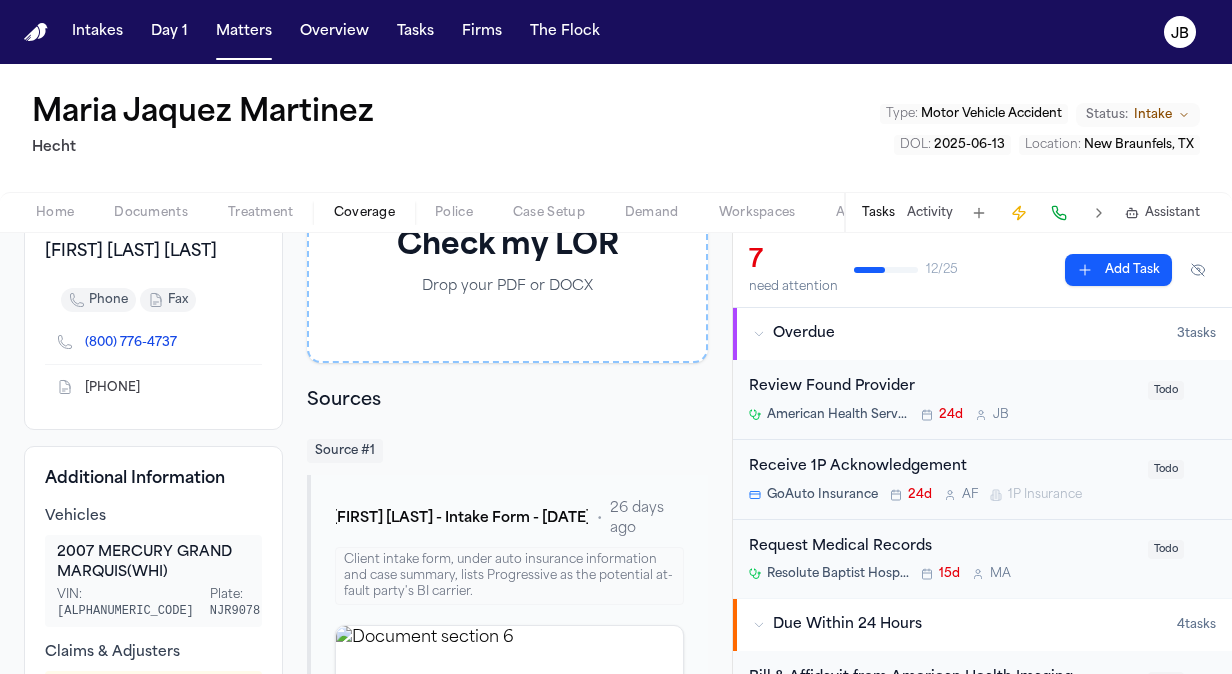 scroll, scrollTop: 254, scrollLeft: 0, axis: vertical 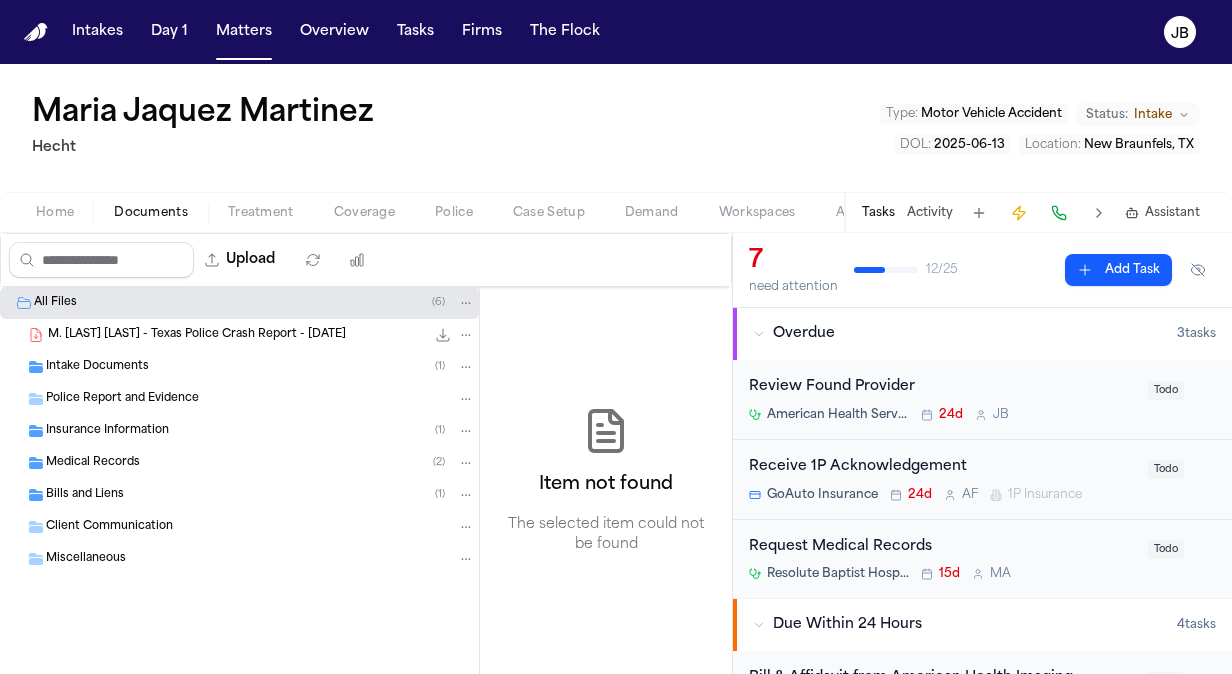 click on "Documents" at bounding box center [151, 213] 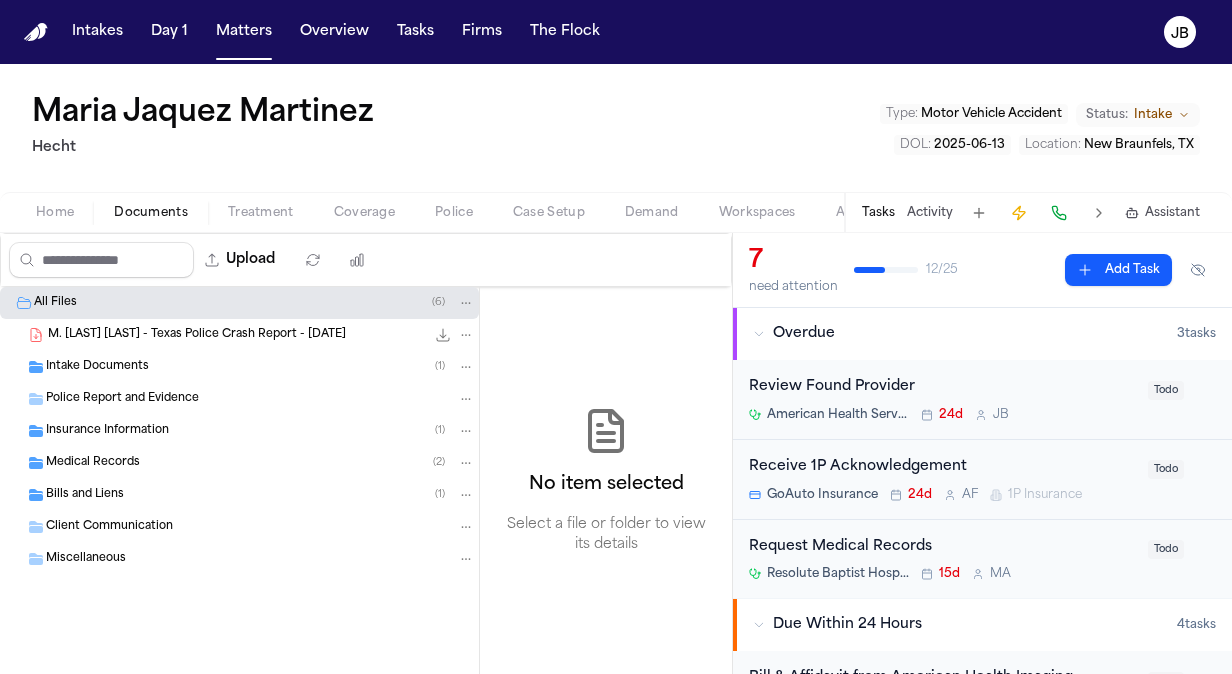 click on "Bills and Liens" at bounding box center [85, 495] 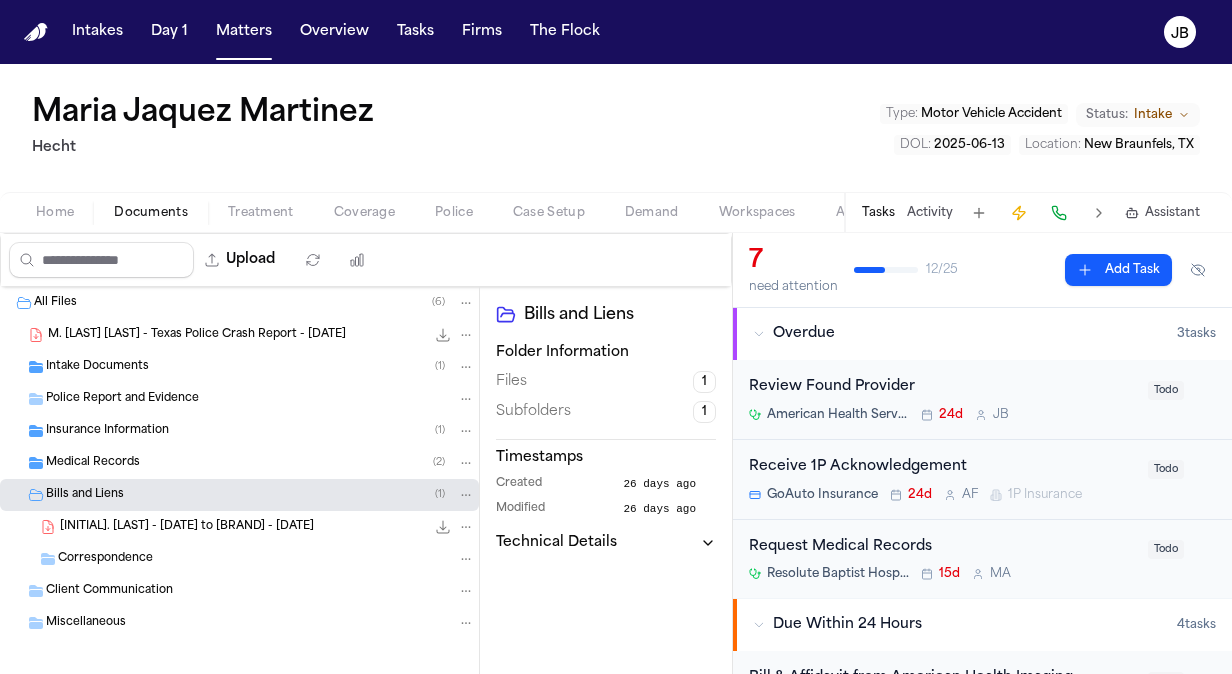 click on "M. [LAST] - LOP to American Health Imaging of New Braunfels - [DATE] [SIZE] • PDF" at bounding box center (267, 527) 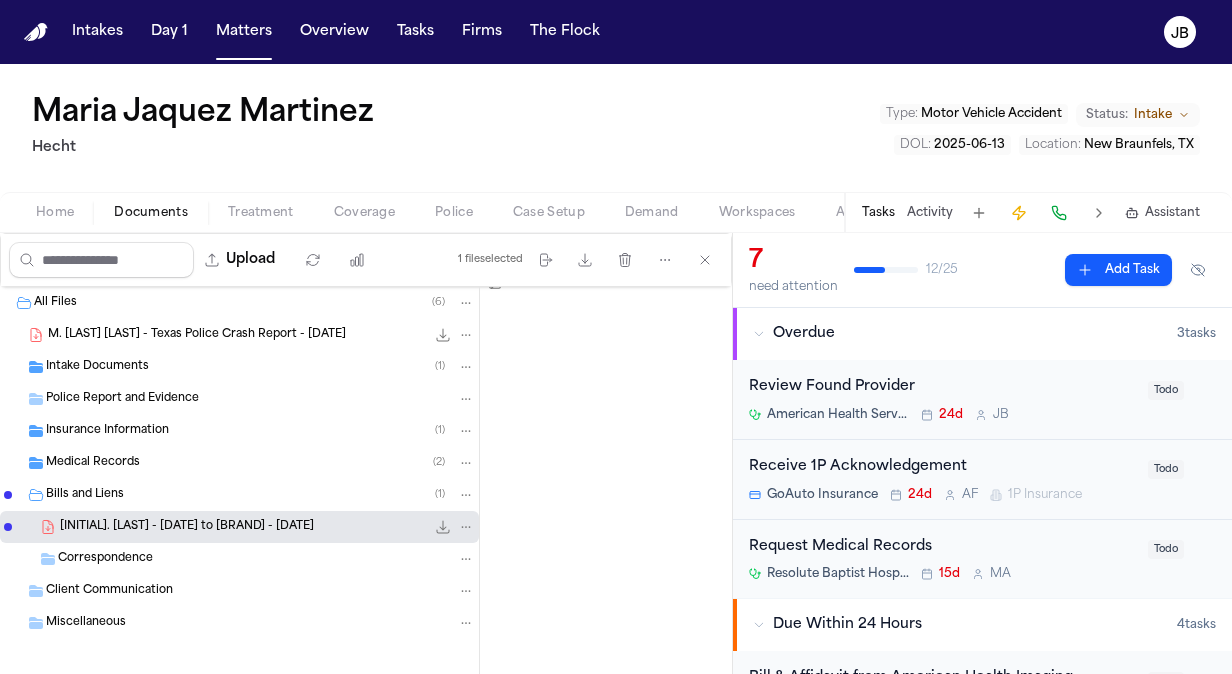 scroll, scrollTop: 361, scrollLeft: 0, axis: vertical 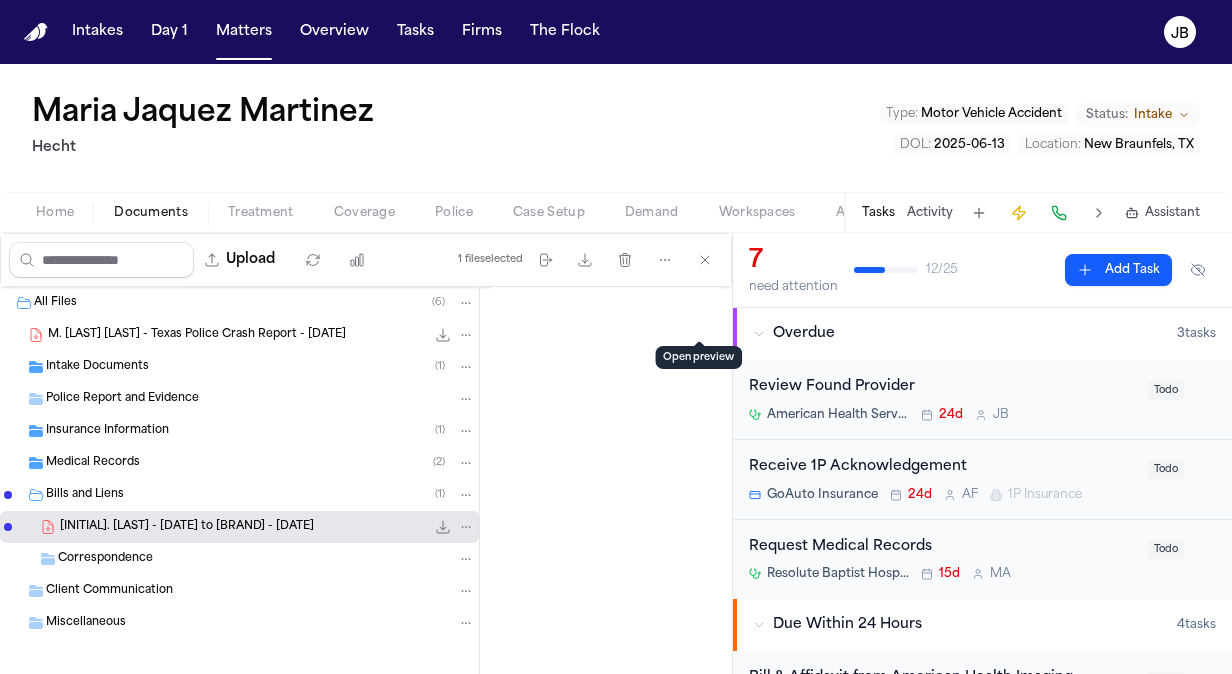 click at bounding box center [714, 262] 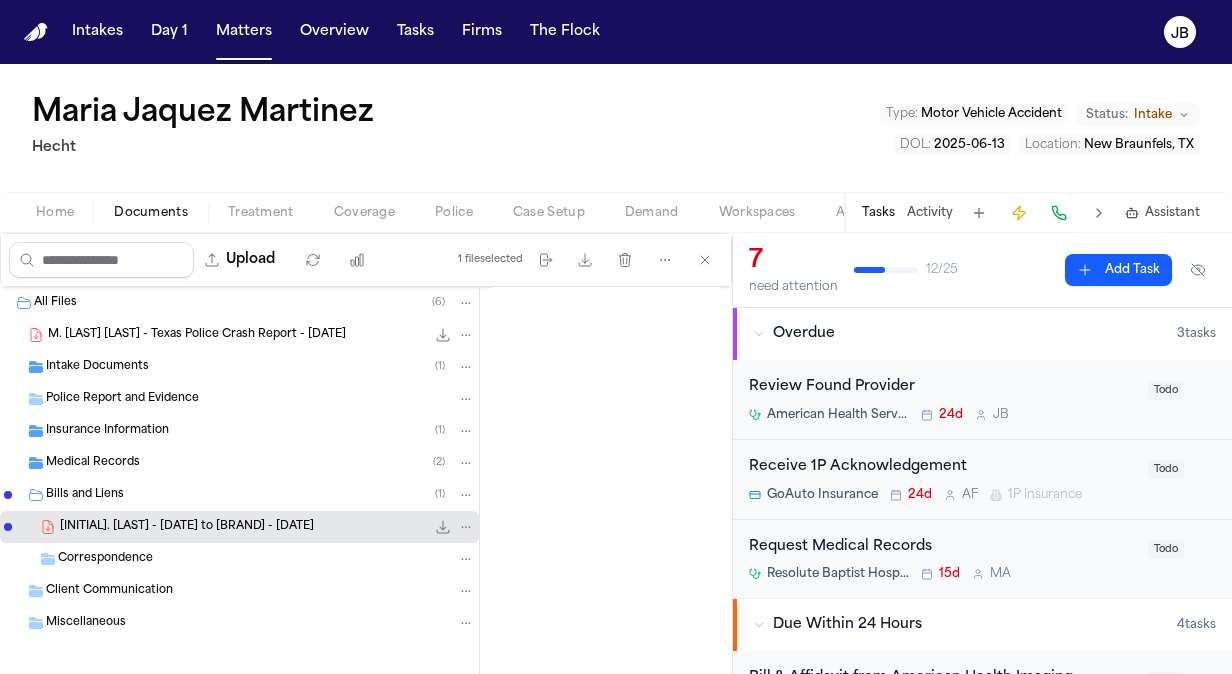 click on "[FIRST] [LAST] [LAST] Type :   Motor Vehicle Accident Status: Intake DOL :   [DATE] Location :   New Braunfels, TX" at bounding box center (616, 128) 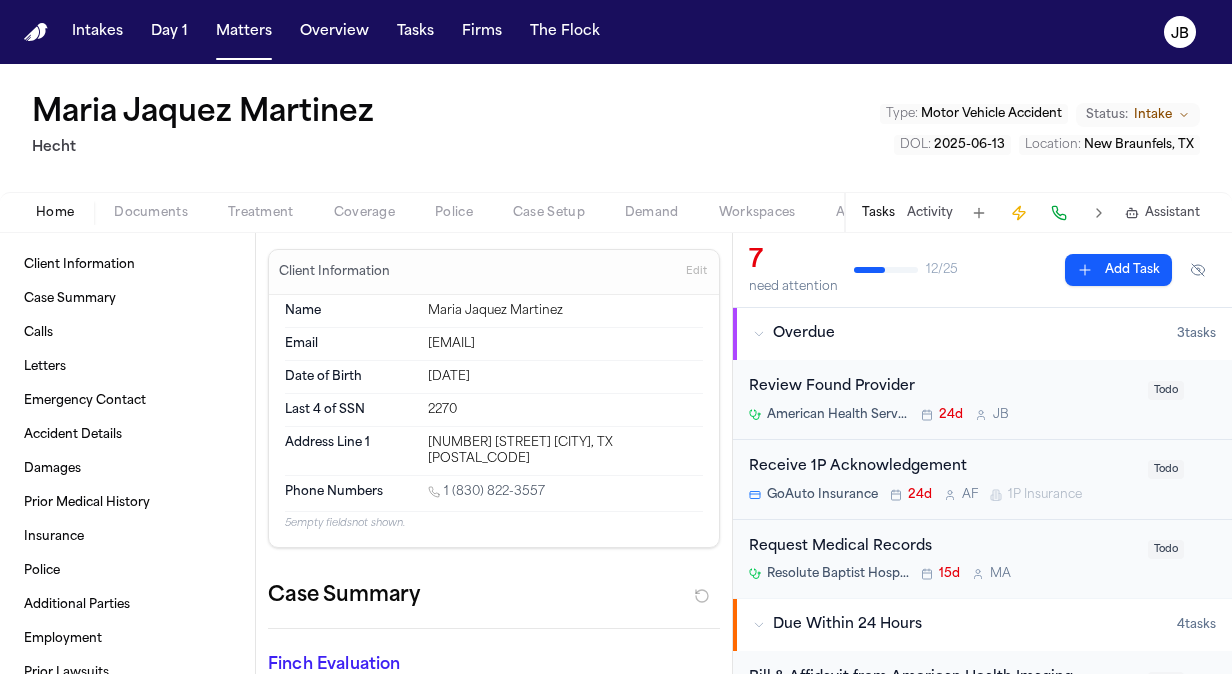 click on "Activity" at bounding box center [930, 213] 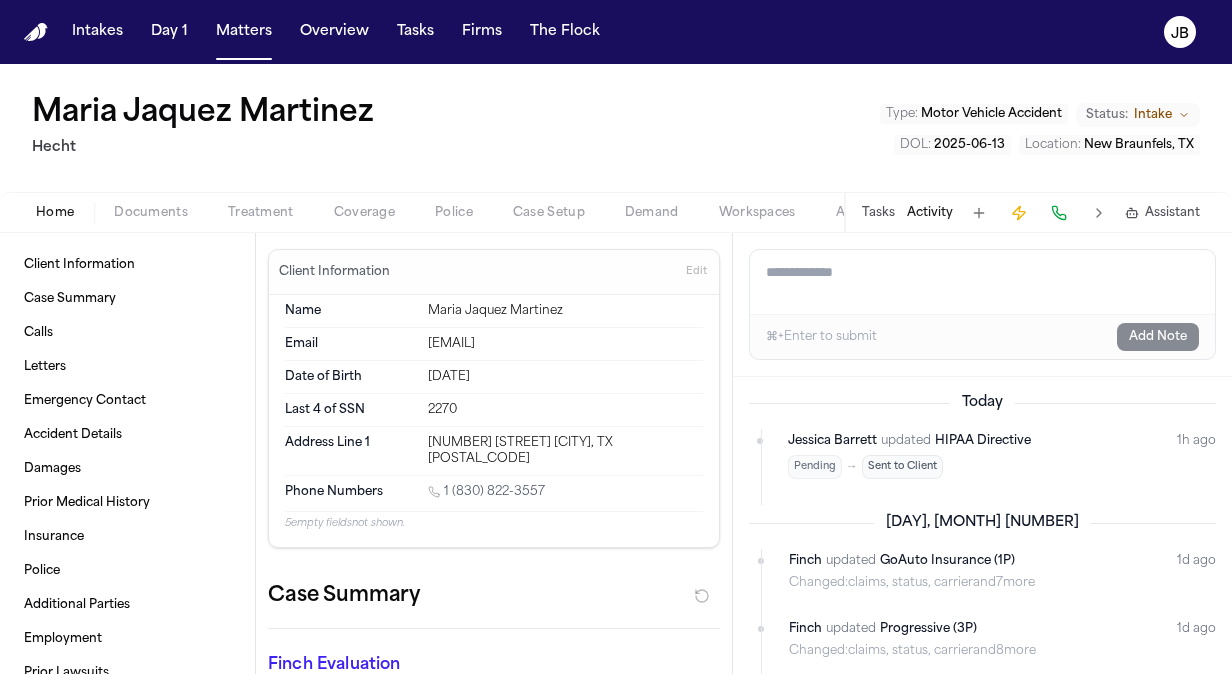 click on "Add a note to this matter" at bounding box center [982, 282] 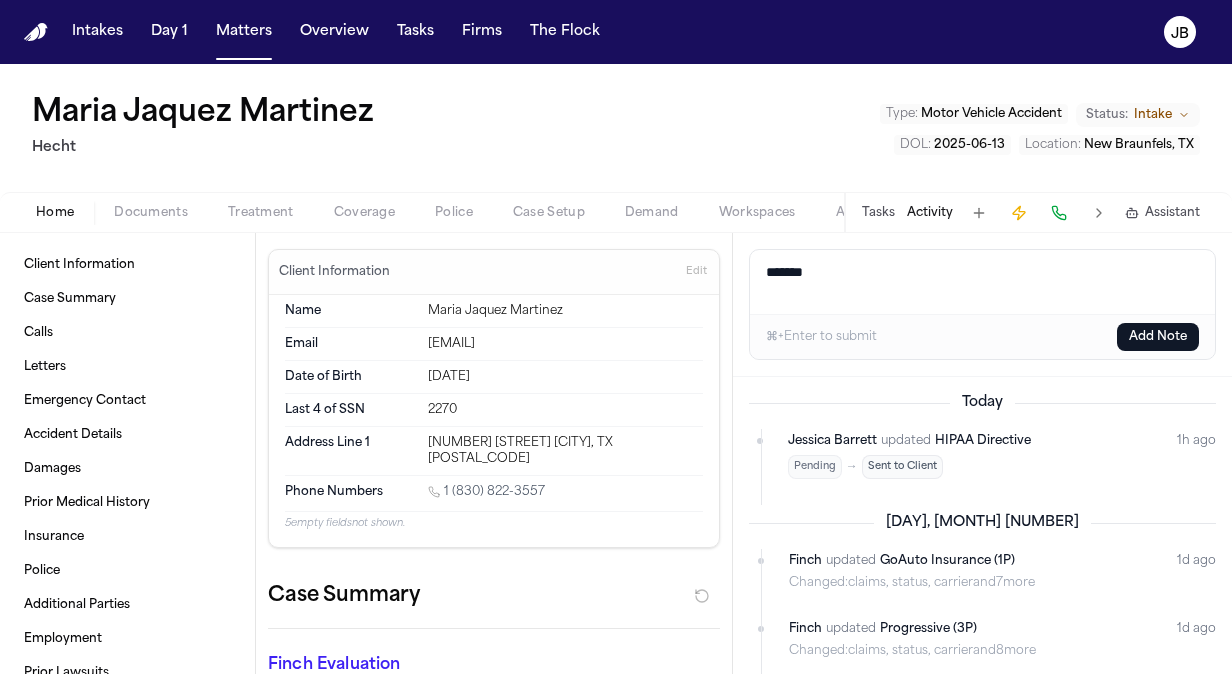 type on "******" 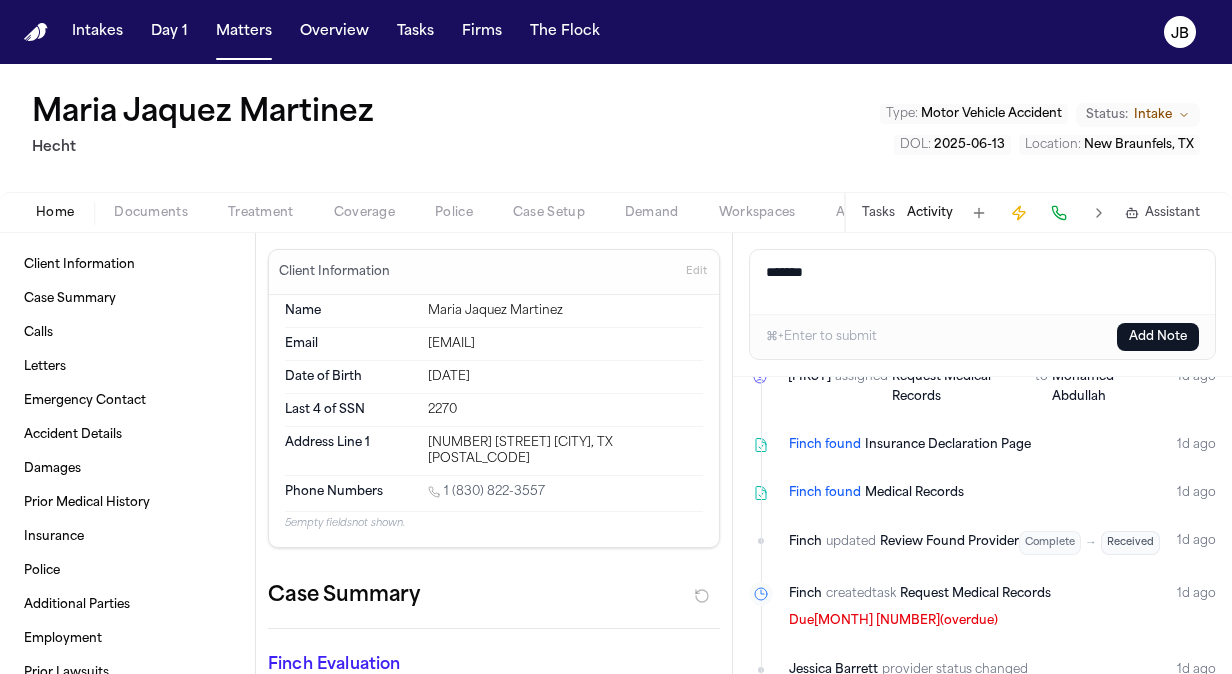 scroll, scrollTop: 0, scrollLeft: 0, axis: both 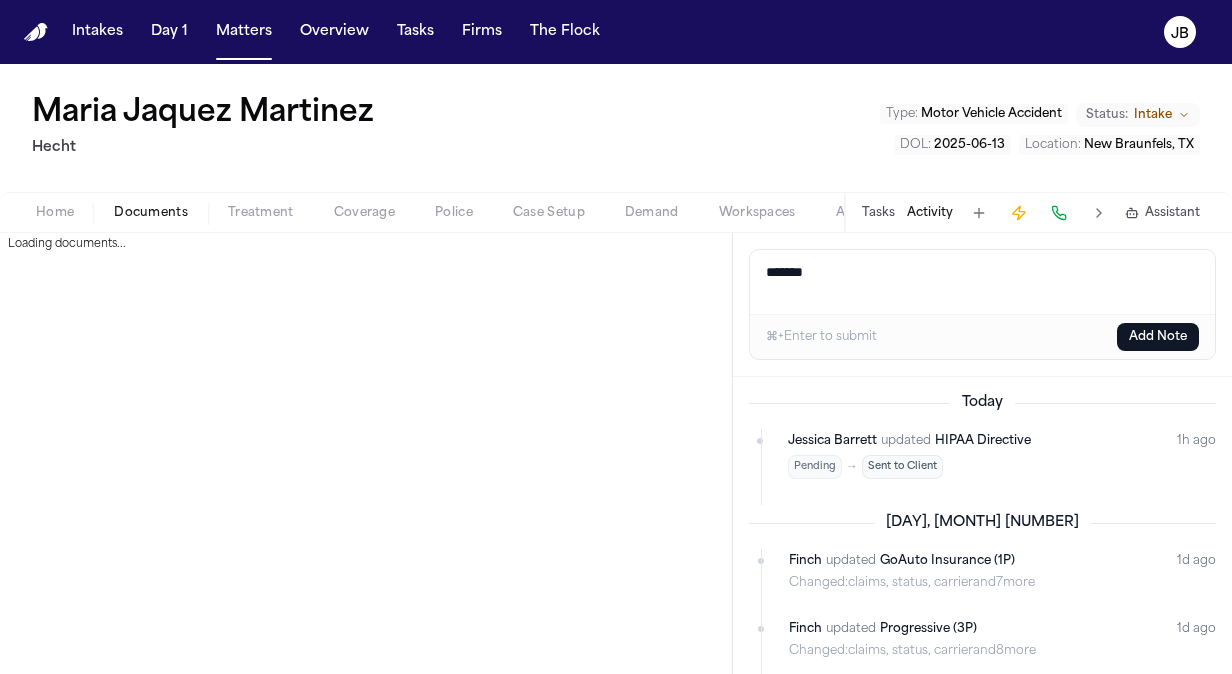 click on "Documents" at bounding box center (151, 213) 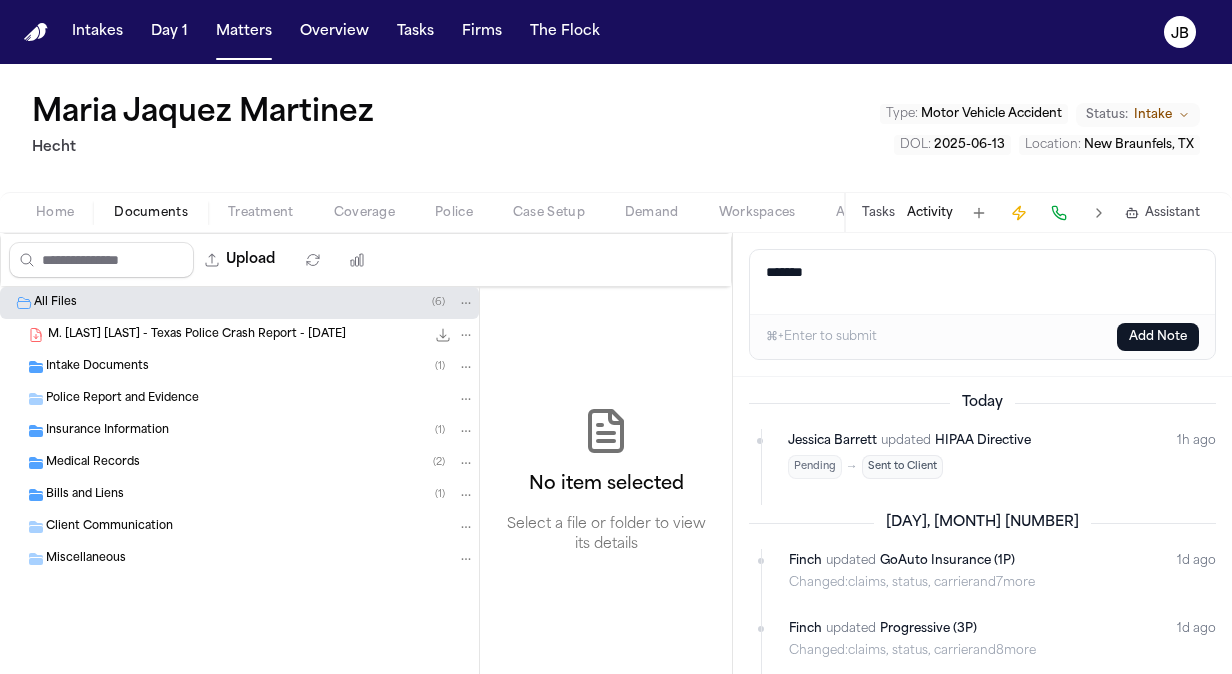 click on "Medical Records ( 2 )" at bounding box center [260, 463] 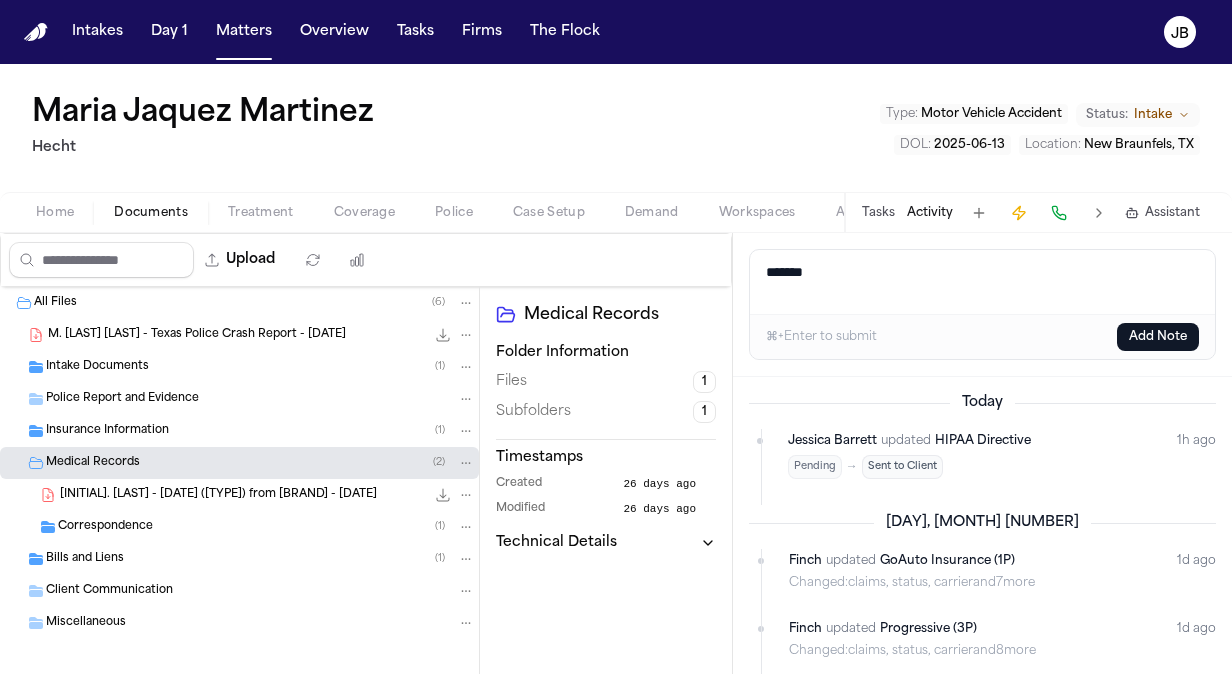 click on "[INITIAL]. [LAST] - [DATE] ([TYPE]) from [BRAND] - [DATE]" at bounding box center [218, 495] 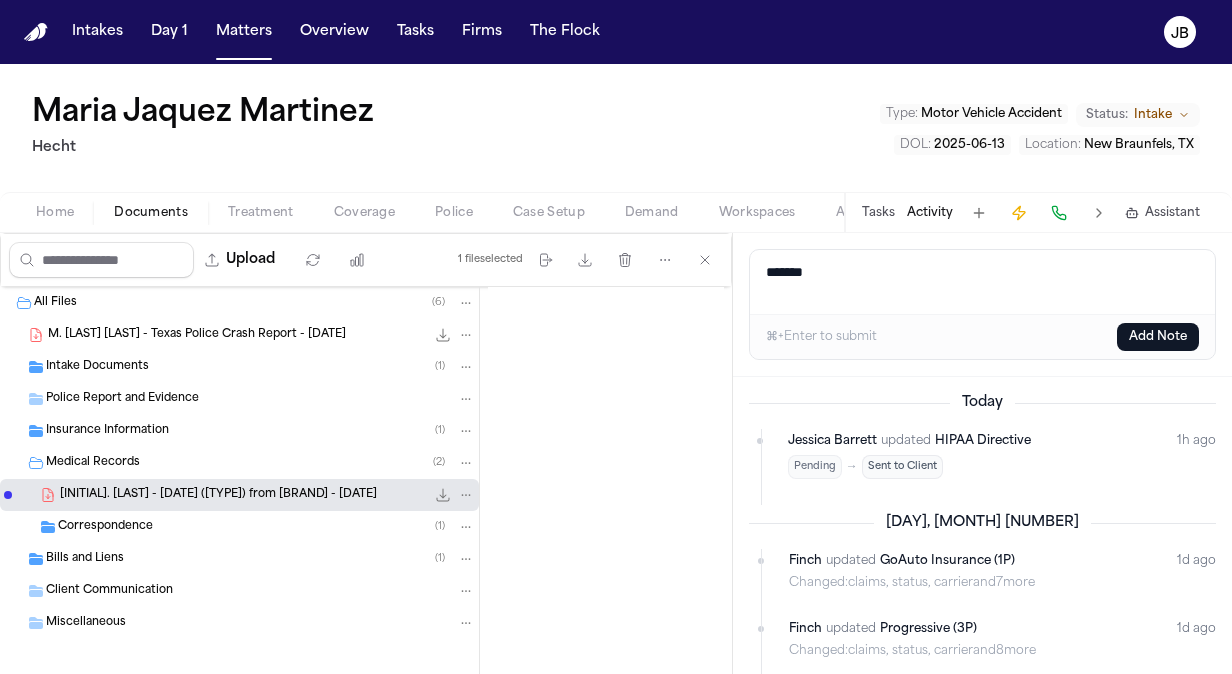 scroll, scrollTop: 475, scrollLeft: 0, axis: vertical 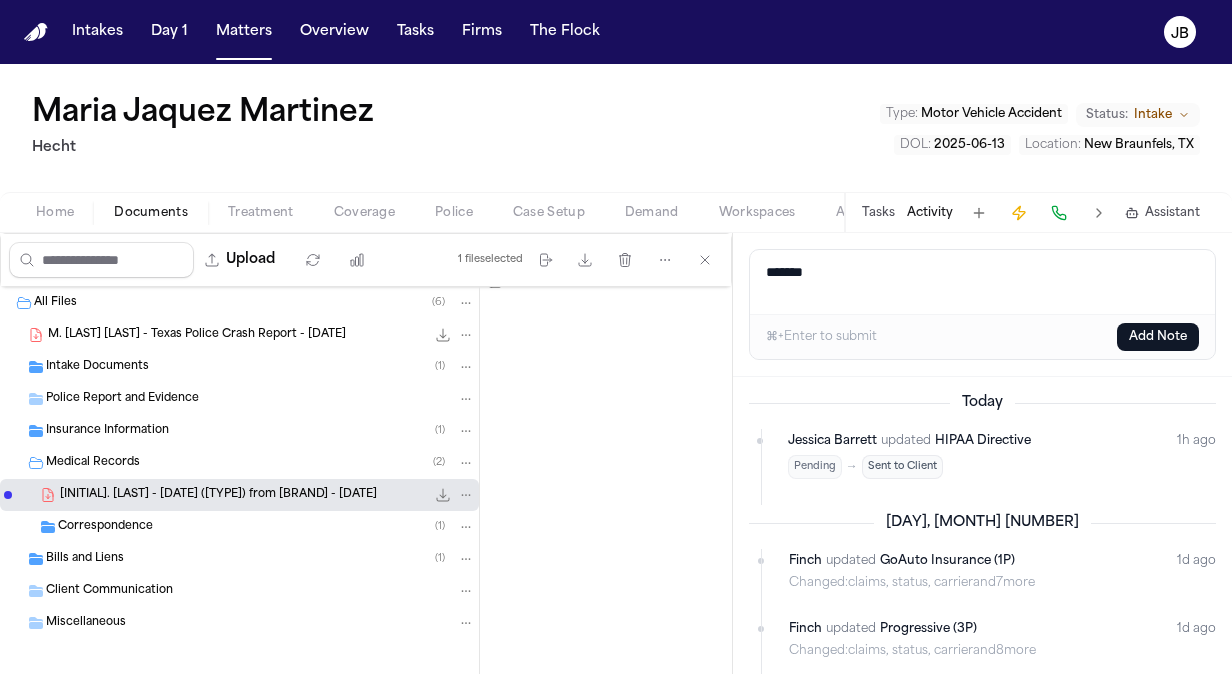 click on "Tasks" at bounding box center (878, 213) 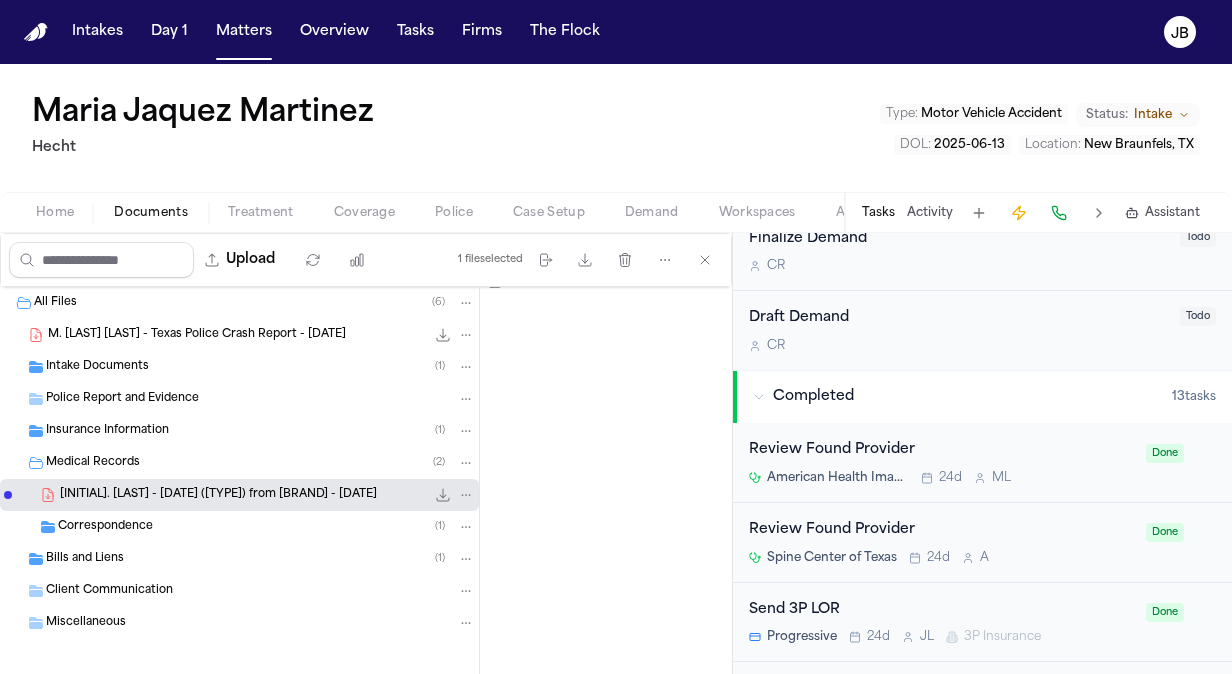 scroll, scrollTop: 0, scrollLeft: 0, axis: both 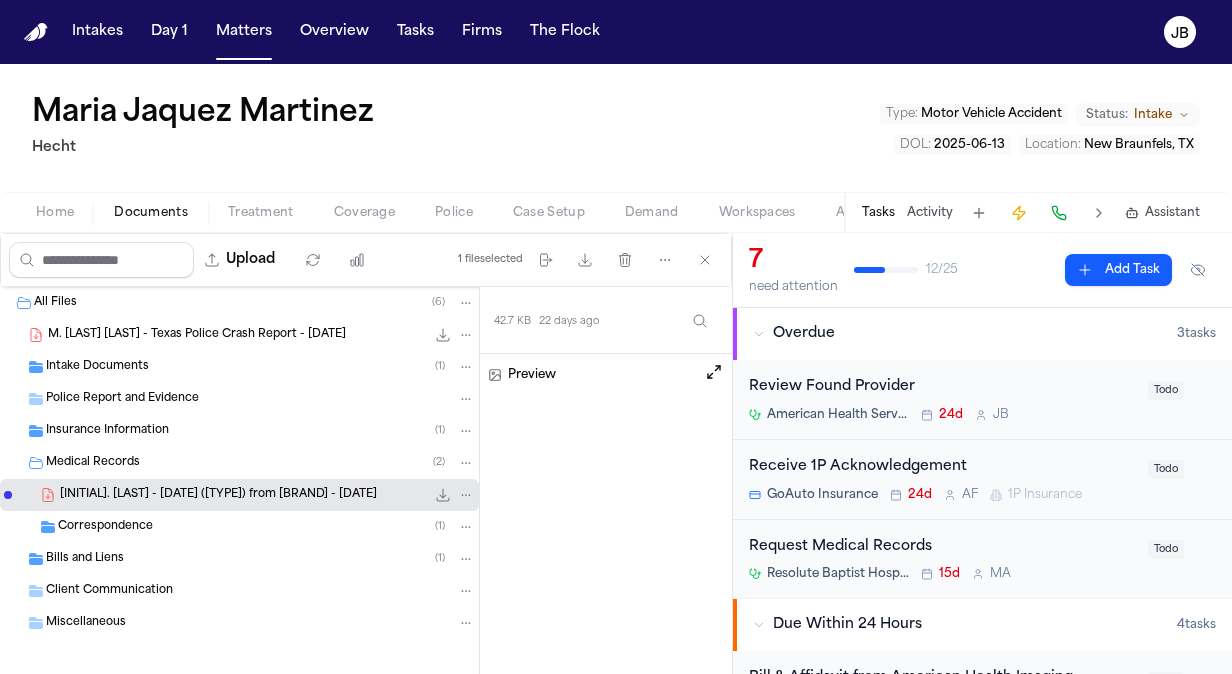 click at bounding box center (714, 372) 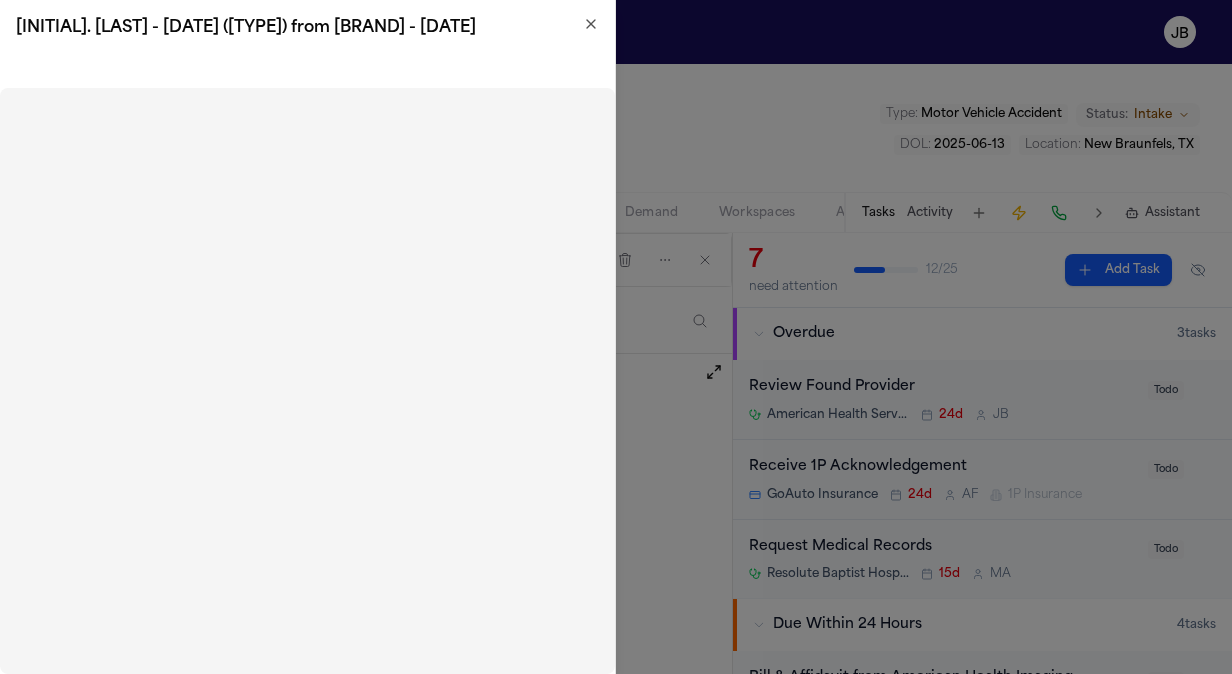 click 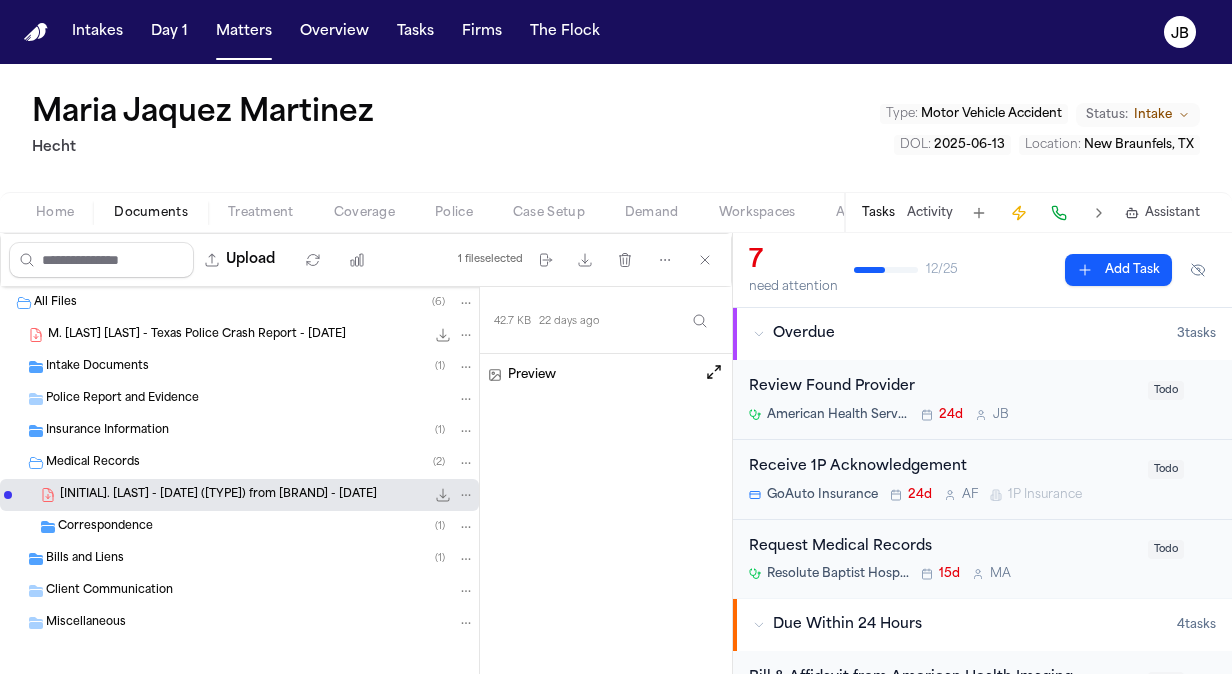 click on "Treatment" at bounding box center [261, 213] 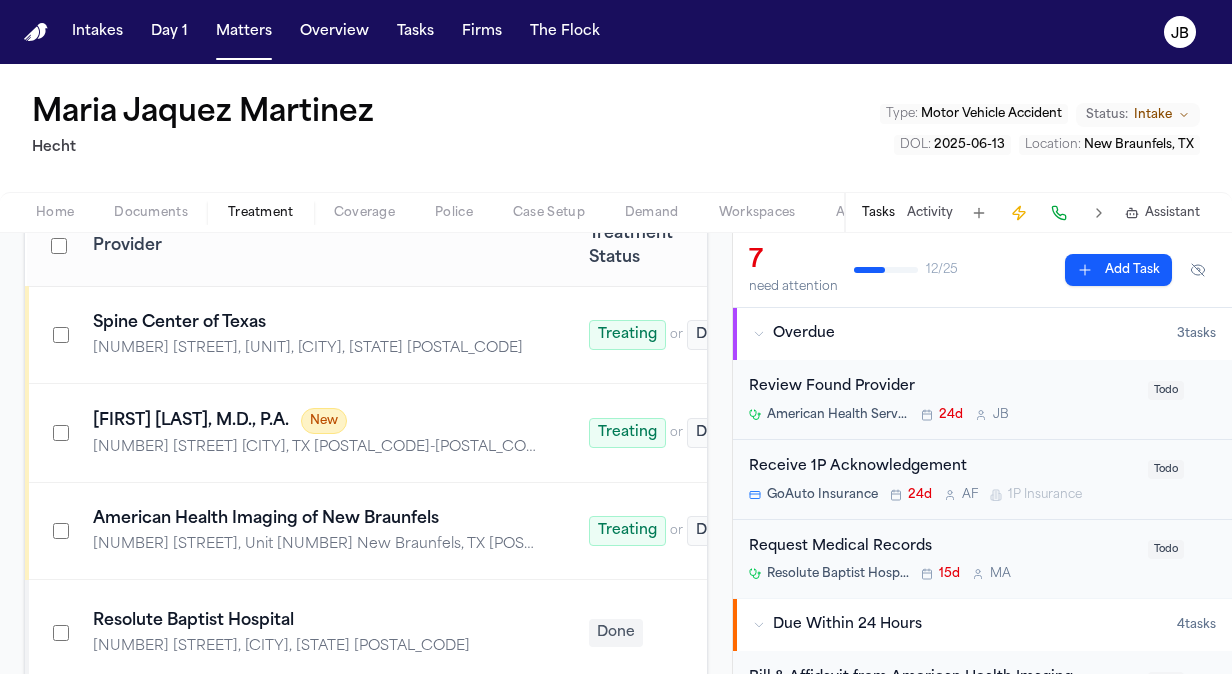 scroll, scrollTop: 380, scrollLeft: 0, axis: vertical 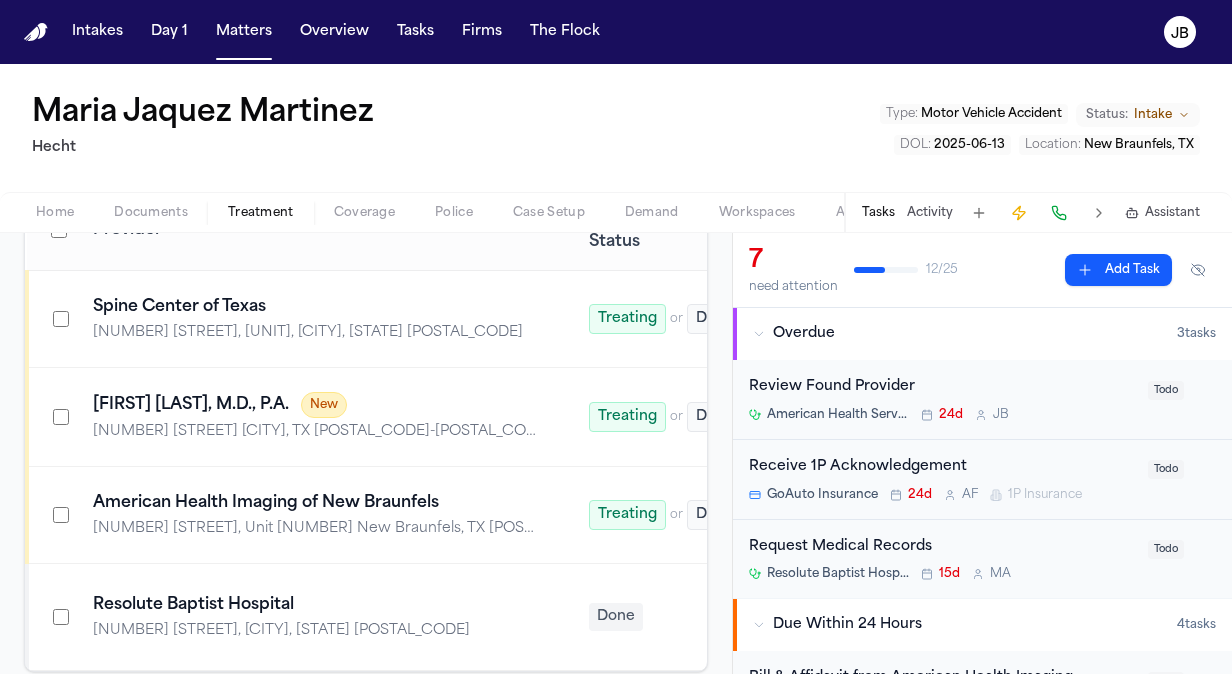 click on "[NUMBER] [STREET], [UNIT], [CITY], [STATE] [POSTAL_CODE]" at bounding box center [317, 333] 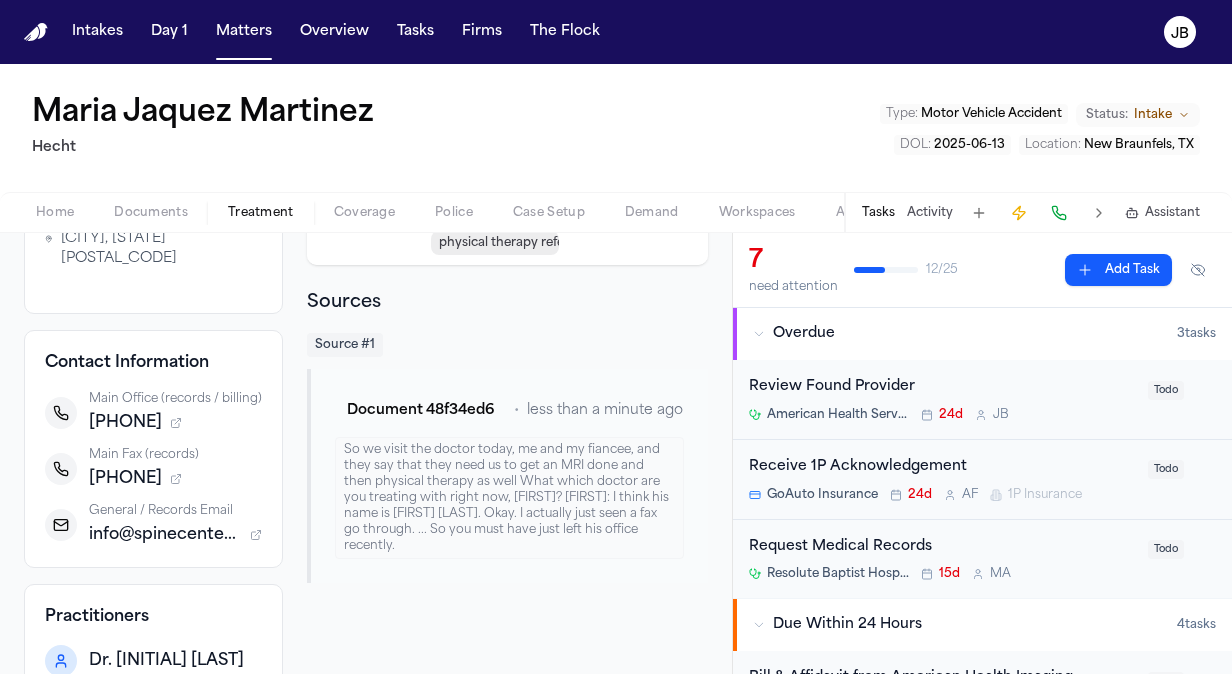 scroll, scrollTop: 222, scrollLeft: 0, axis: vertical 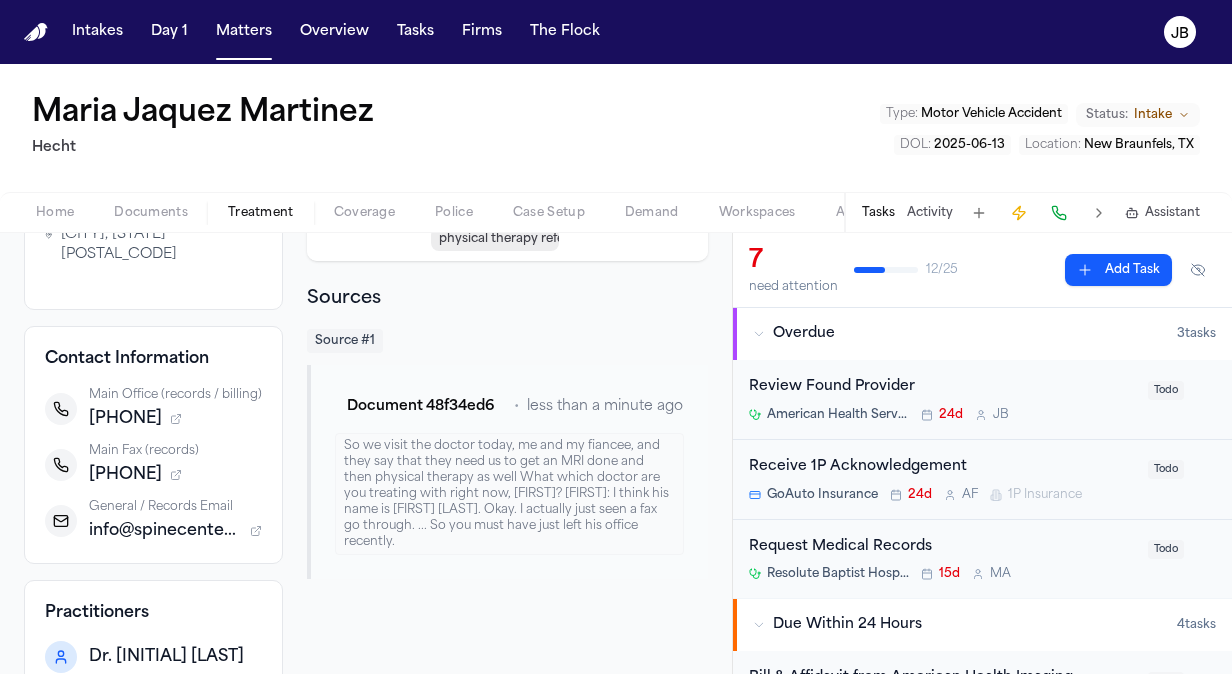 drag, startPoint x: 198, startPoint y: 411, endPoint x: 97, endPoint y: 414, distance: 101.04455 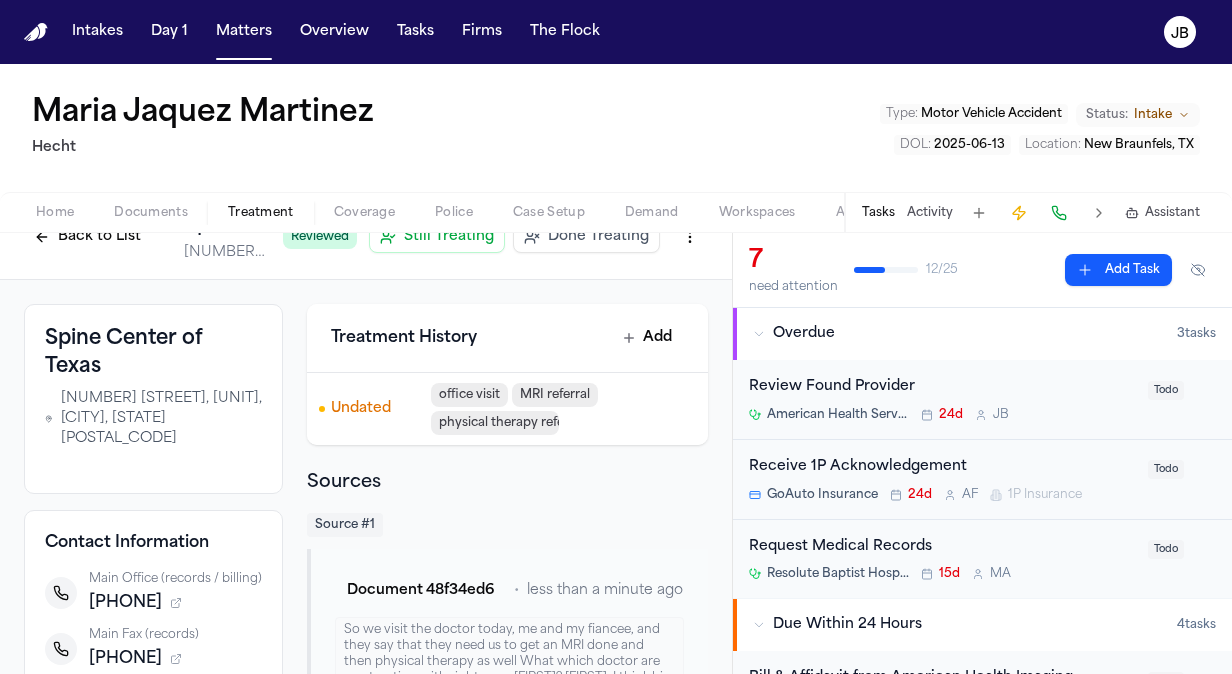 scroll, scrollTop: 0, scrollLeft: 0, axis: both 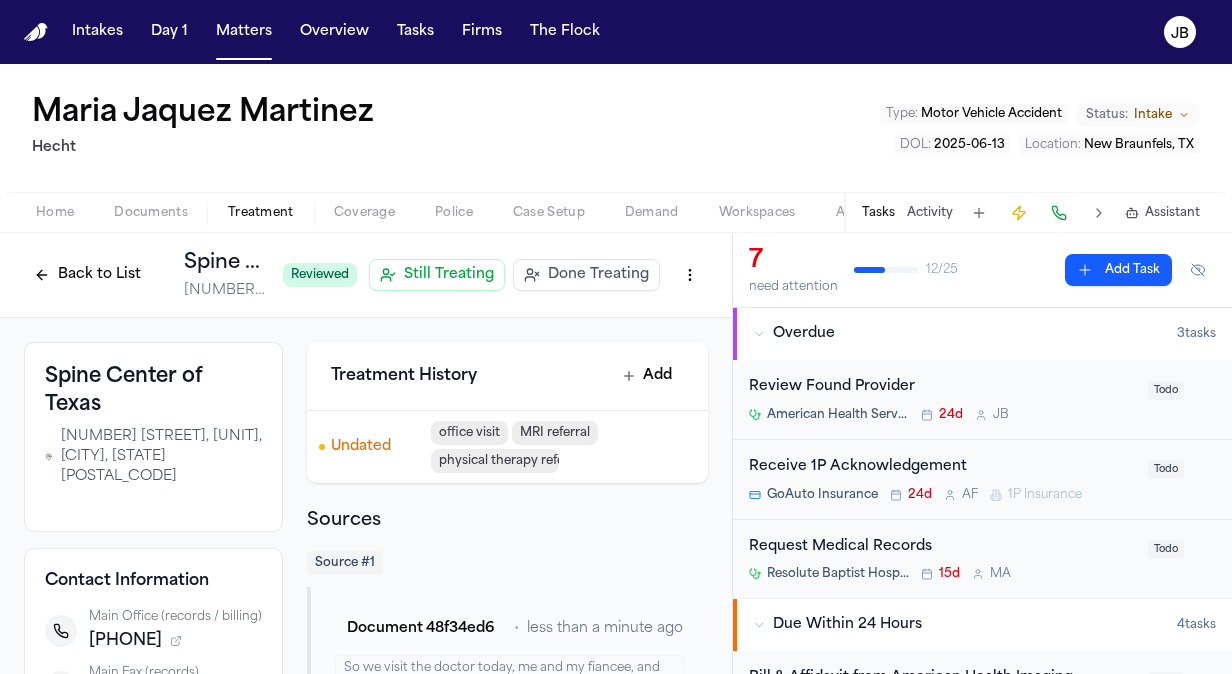 click on "Home Documents Treatment Coverage Police Case Setup Demand Workspaces Artifacts Tasks Activity Assistant" at bounding box center (616, 212) 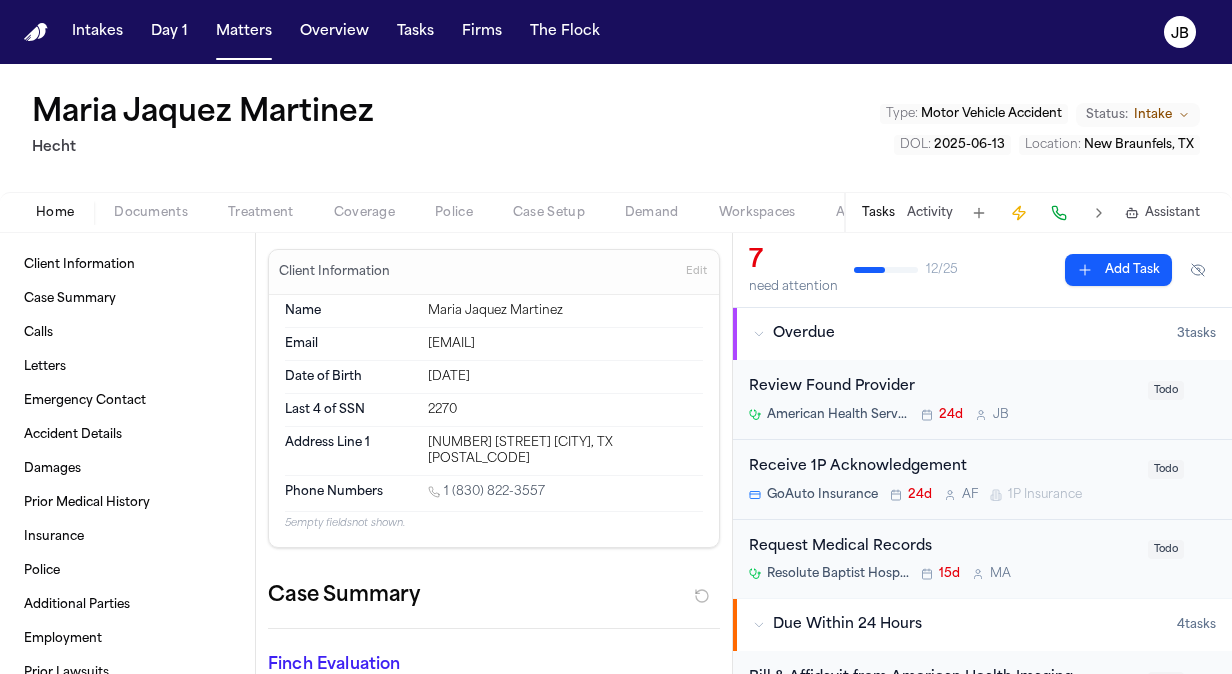 click on "Home" at bounding box center (55, 213) 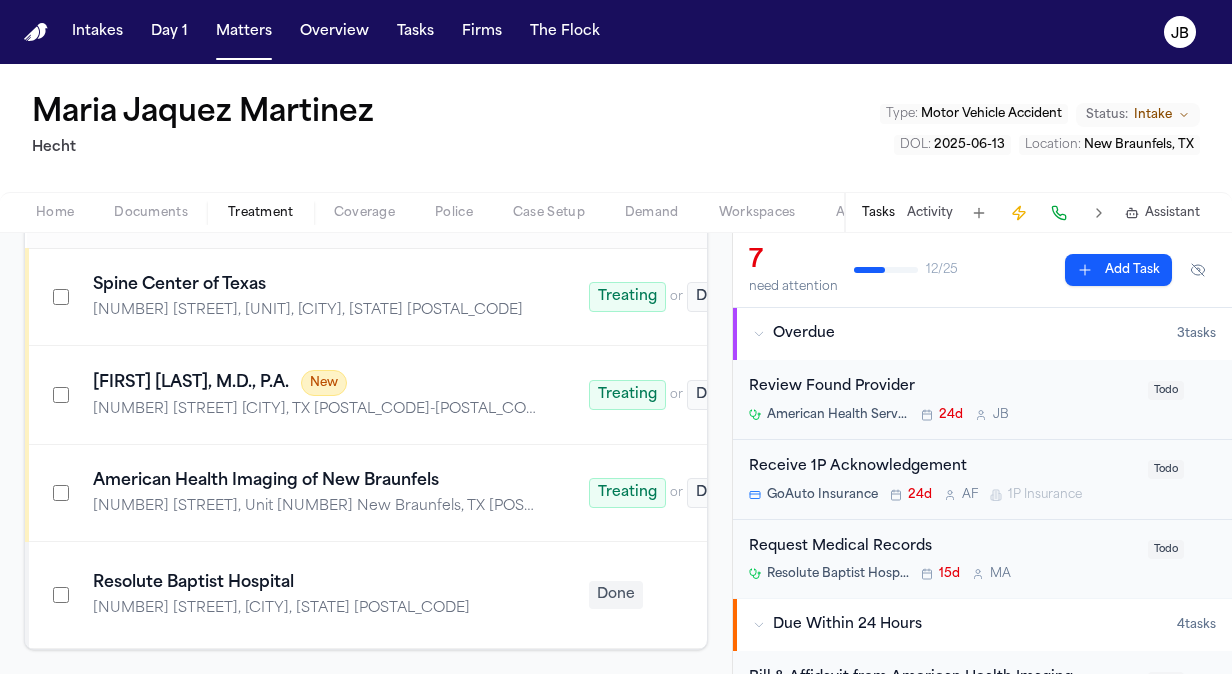 scroll, scrollTop: 430, scrollLeft: 0, axis: vertical 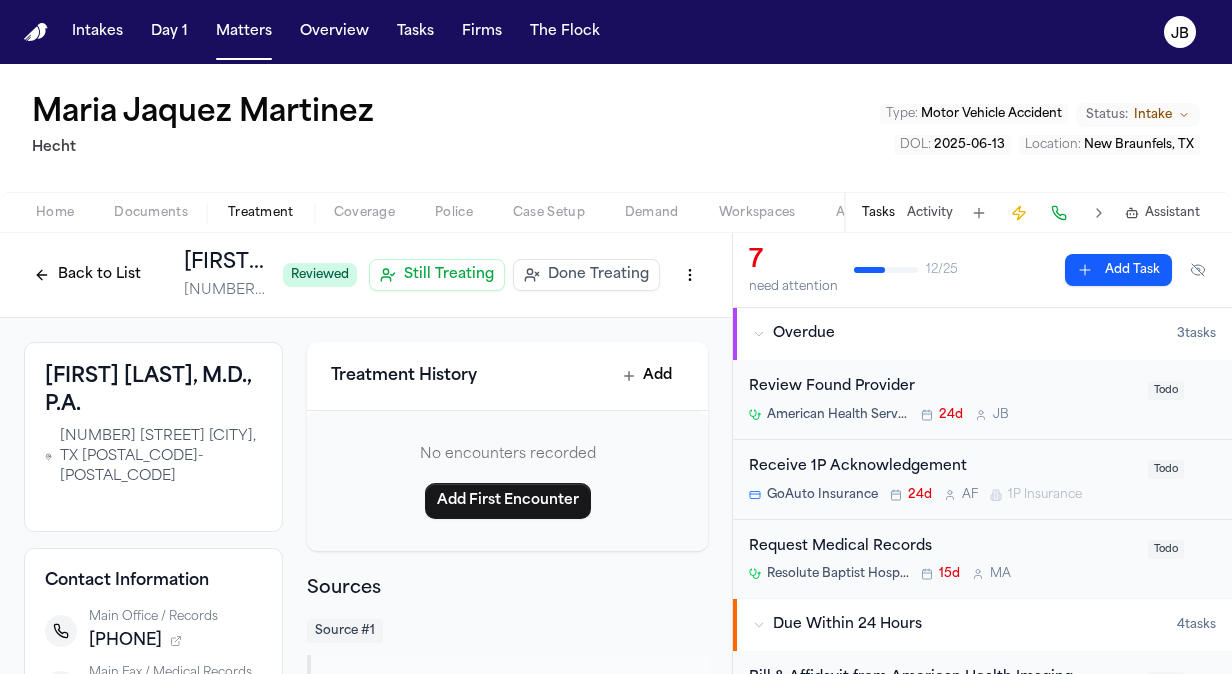 drag, startPoint x: 207, startPoint y: 588, endPoint x: 100, endPoint y: 597, distance: 107.37784 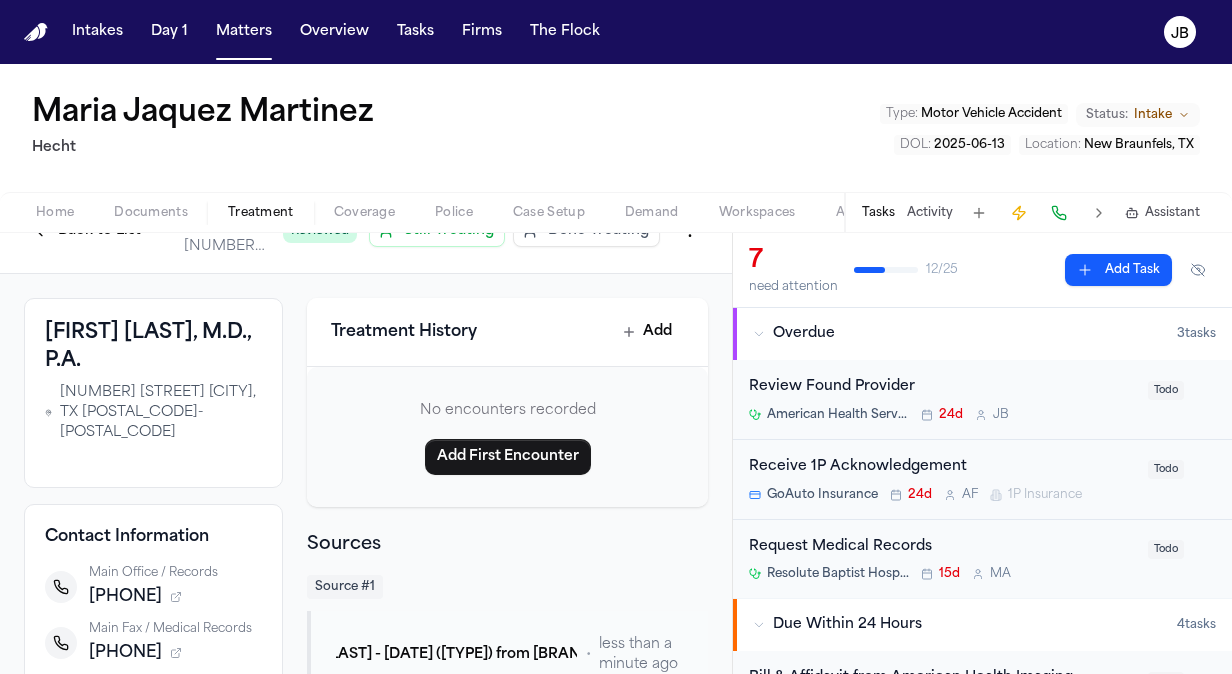 scroll, scrollTop: 0, scrollLeft: 0, axis: both 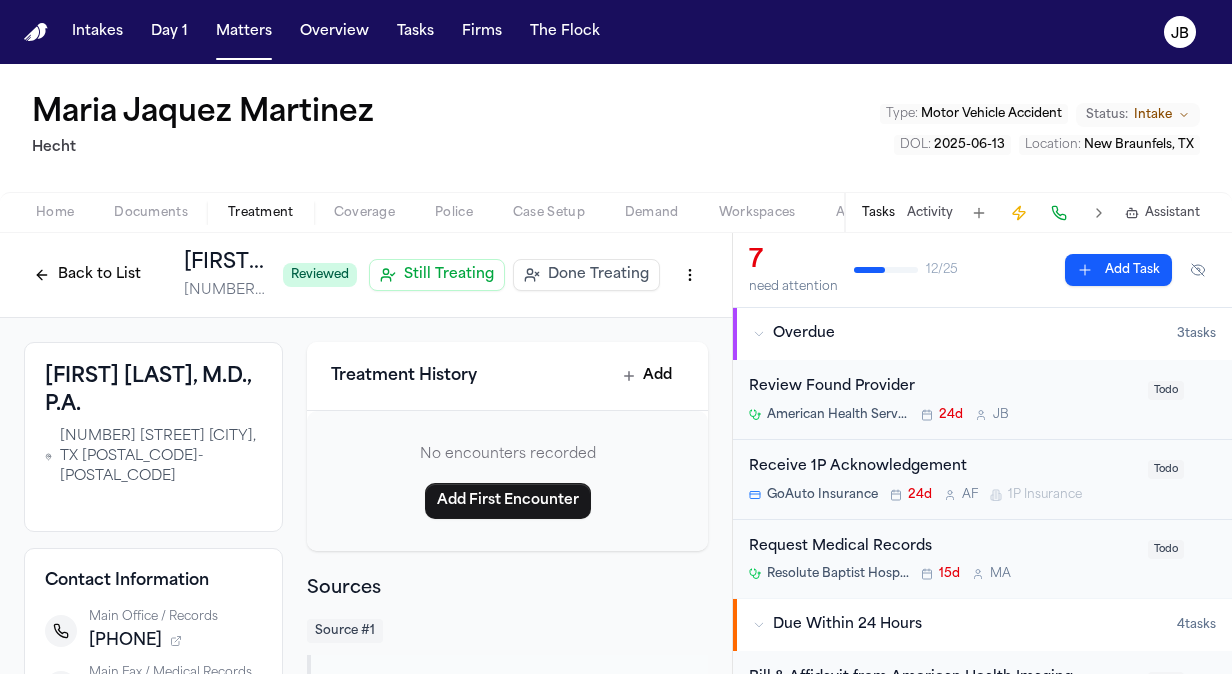 click on "Back to List [FIRST] [LAST], M.D., P.A. [NUMBER] [STREET] [CITY], [STATE]-[POSTAL_CODE]" at bounding box center (145, 275) 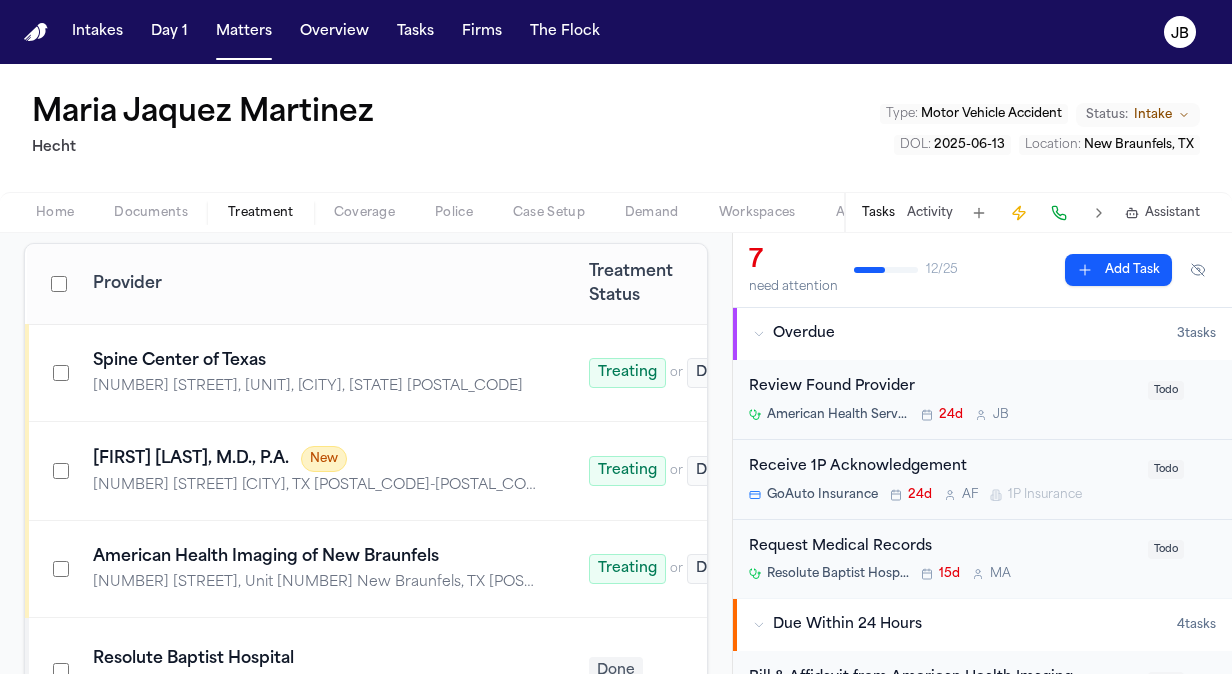 scroll, scrollTop: 430, scrollLeft: 0, axis: vertical 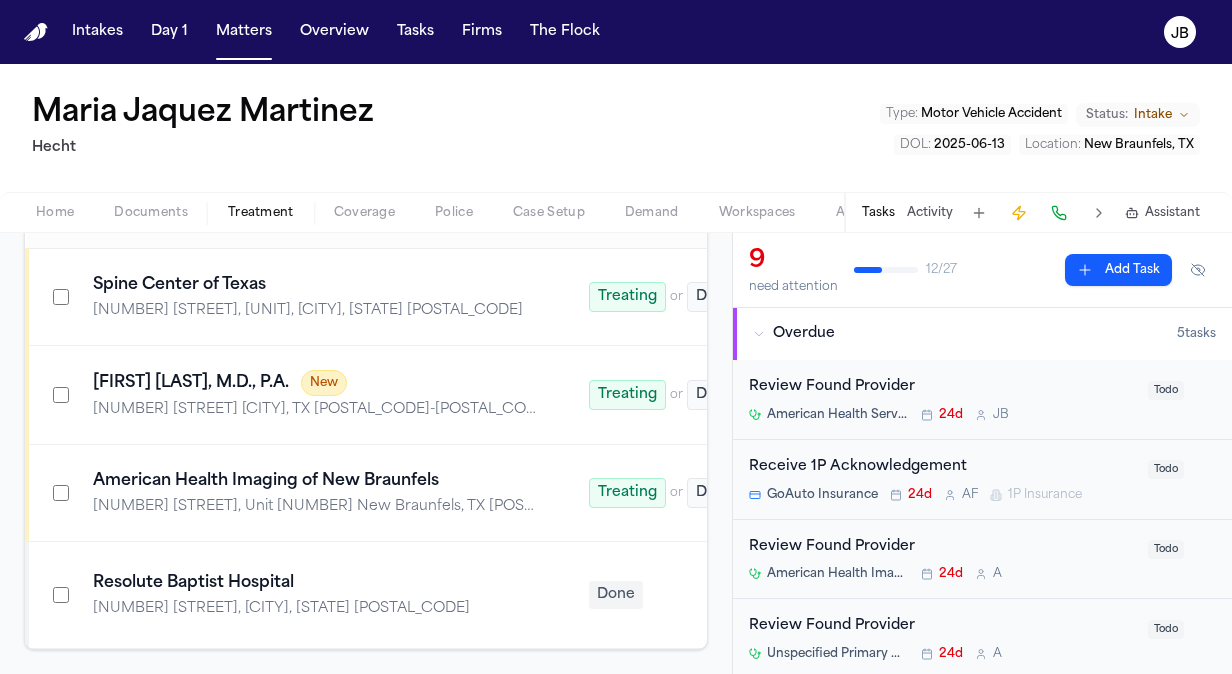 click on "Activity" at bounding box center (930, 213) 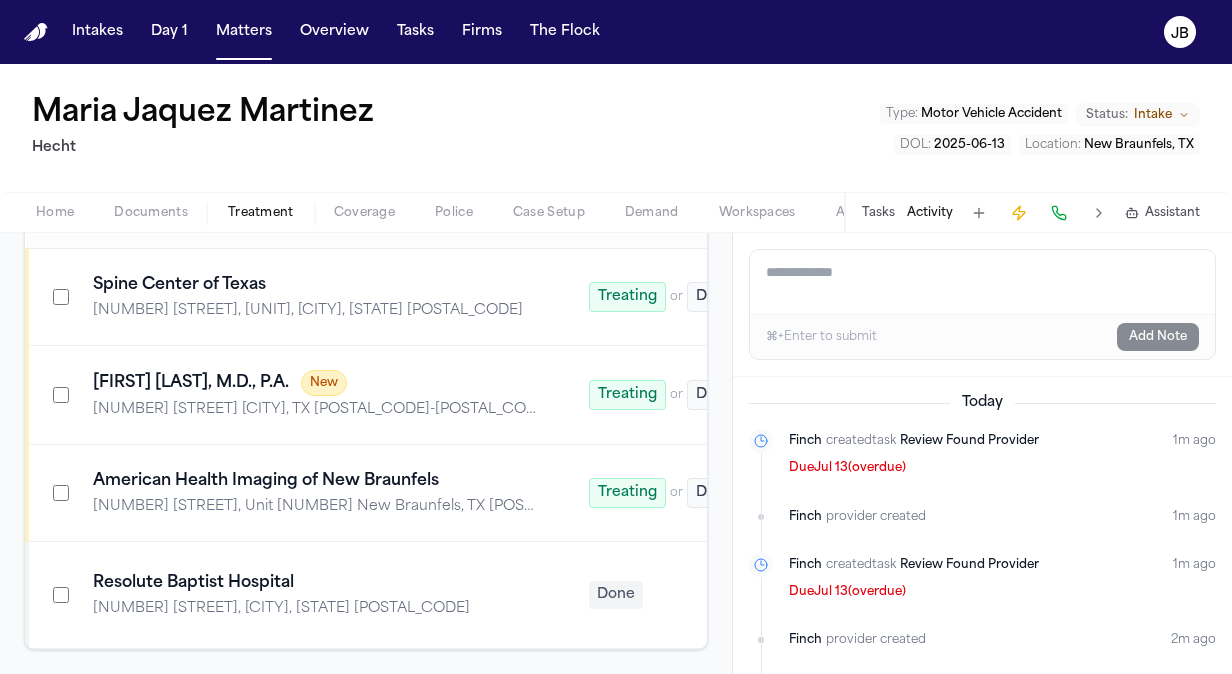 click on "Add a note to this matter" at bounding box center [982, 282] 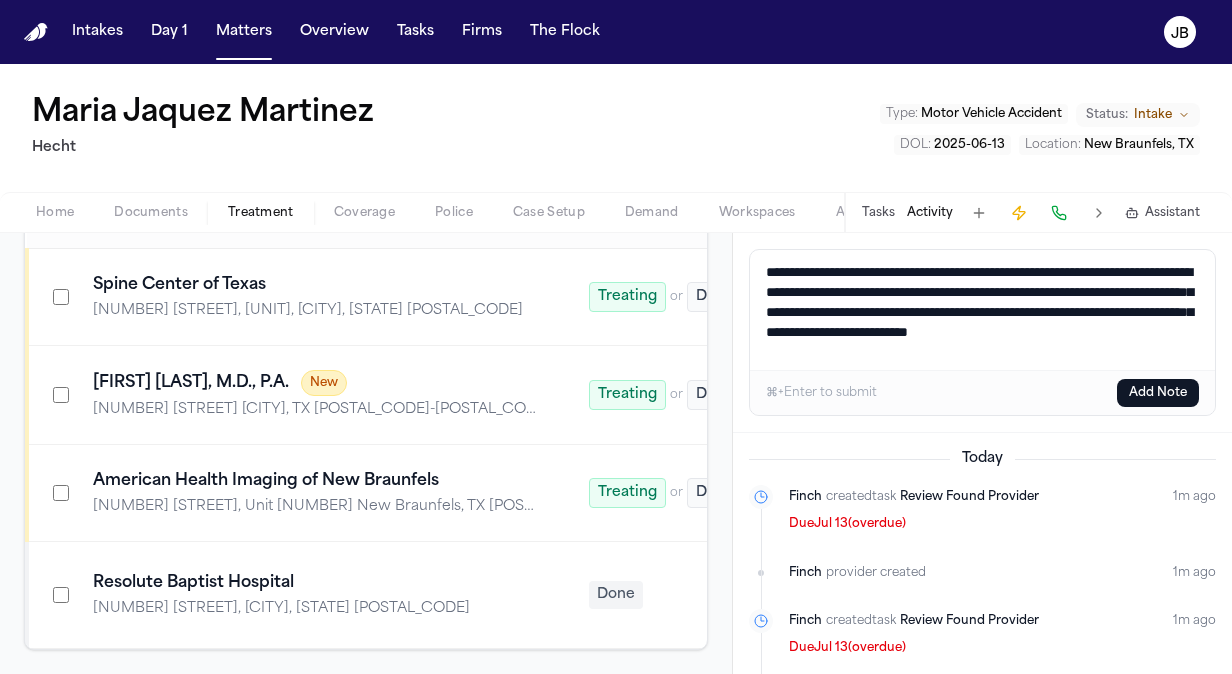 type on "**********" 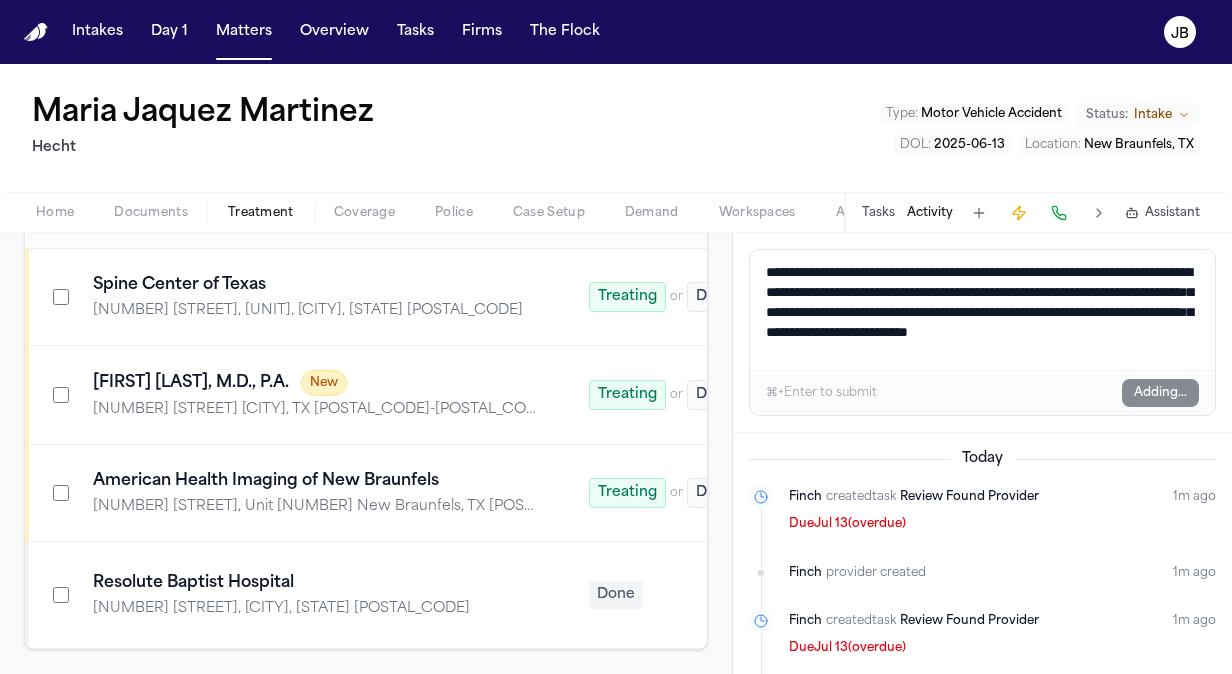 type 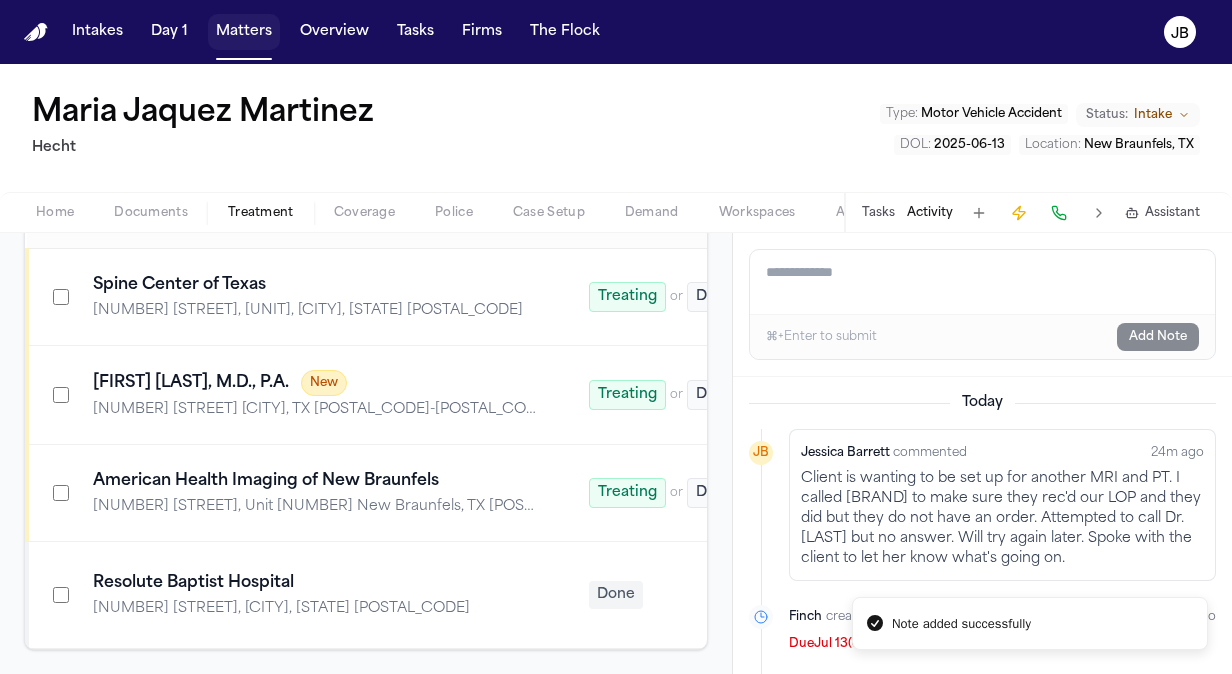 click on "Matters" at bounding box center [244, 32] 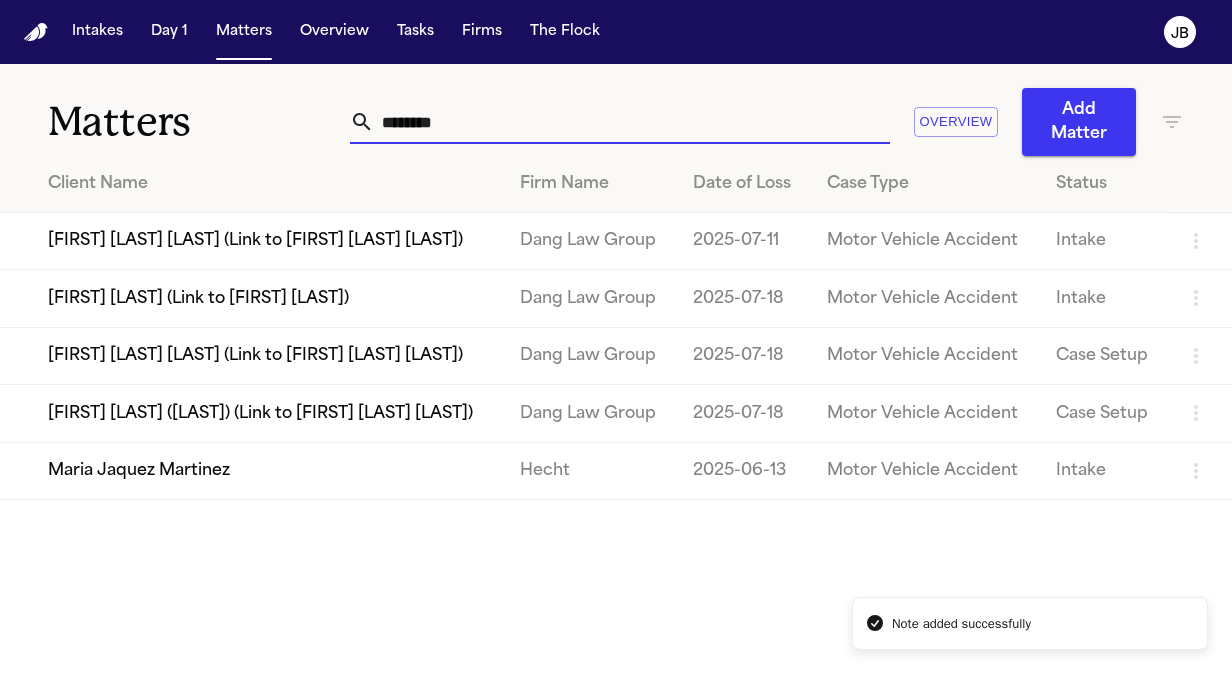 drag, startPoint x: 472, startPoint y: 122, endPoint x: 131, endPoint y: 114, distance: 341.09384 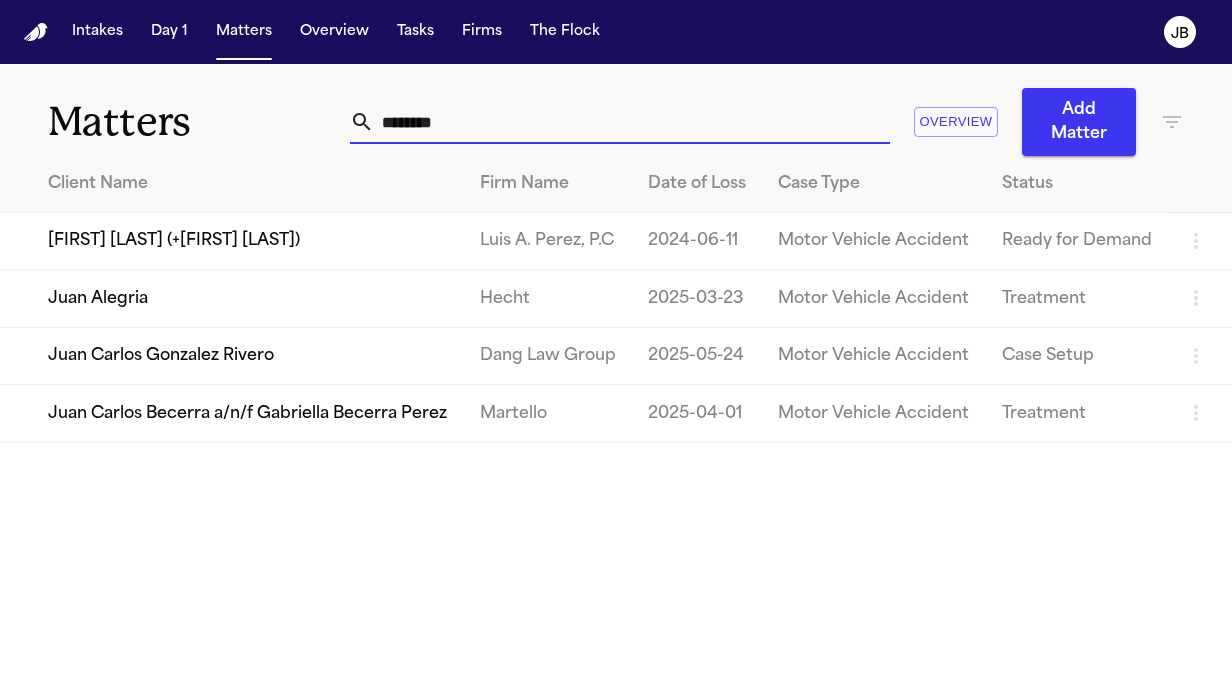 type on "********" 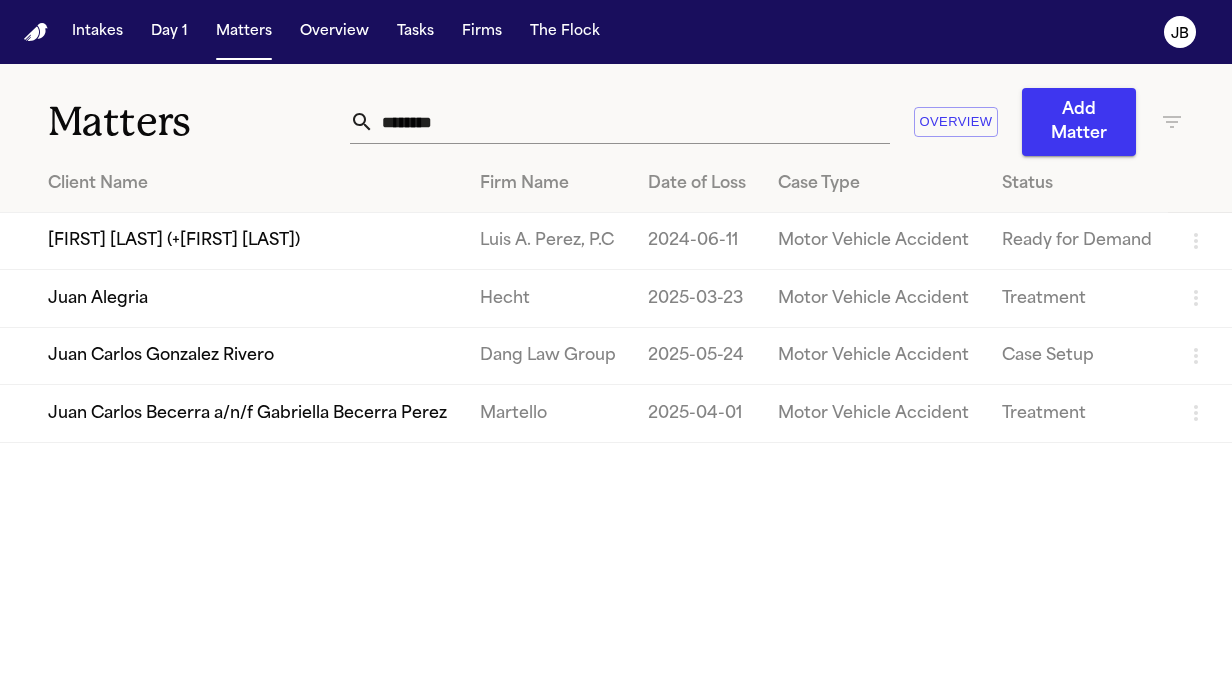 click on "Juan Alegria" at bounding box center (232, 298) 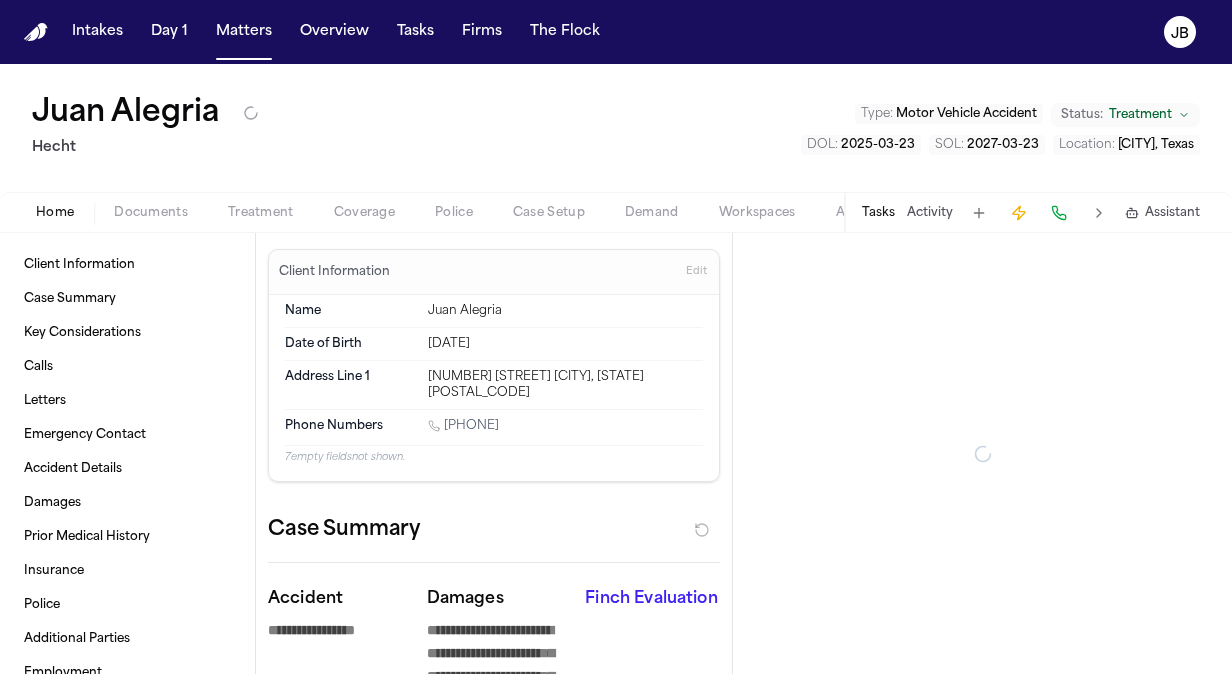 type on "*" 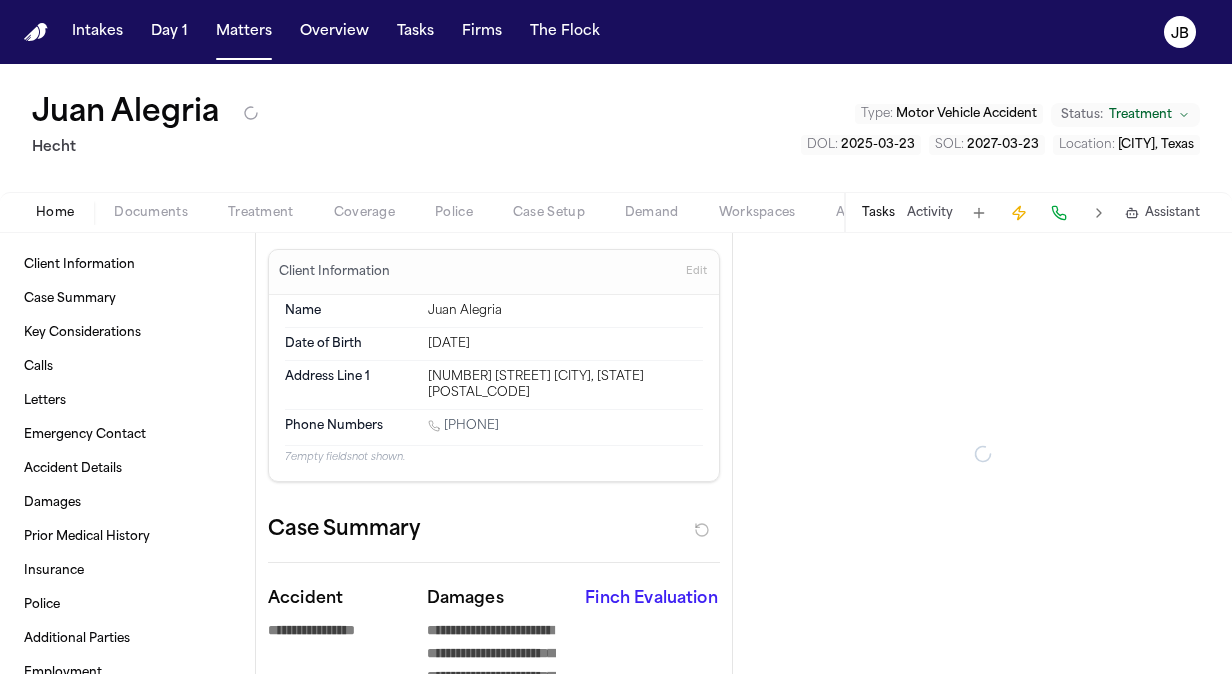 type on "*" 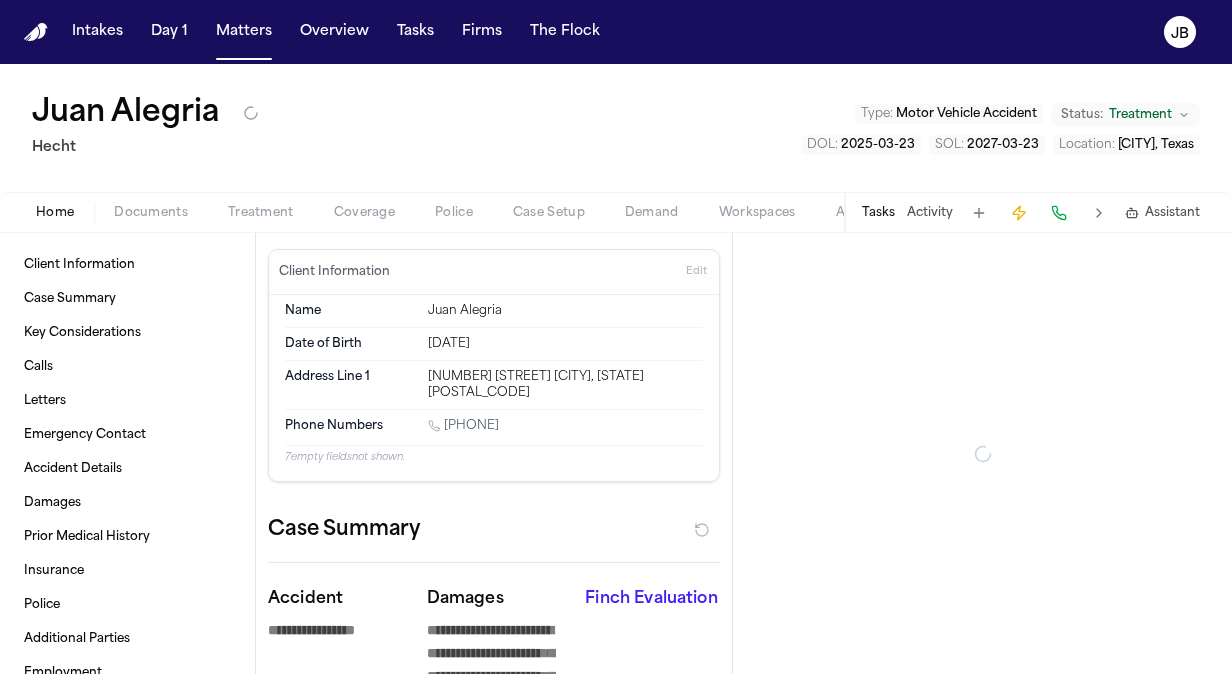 type on "*" 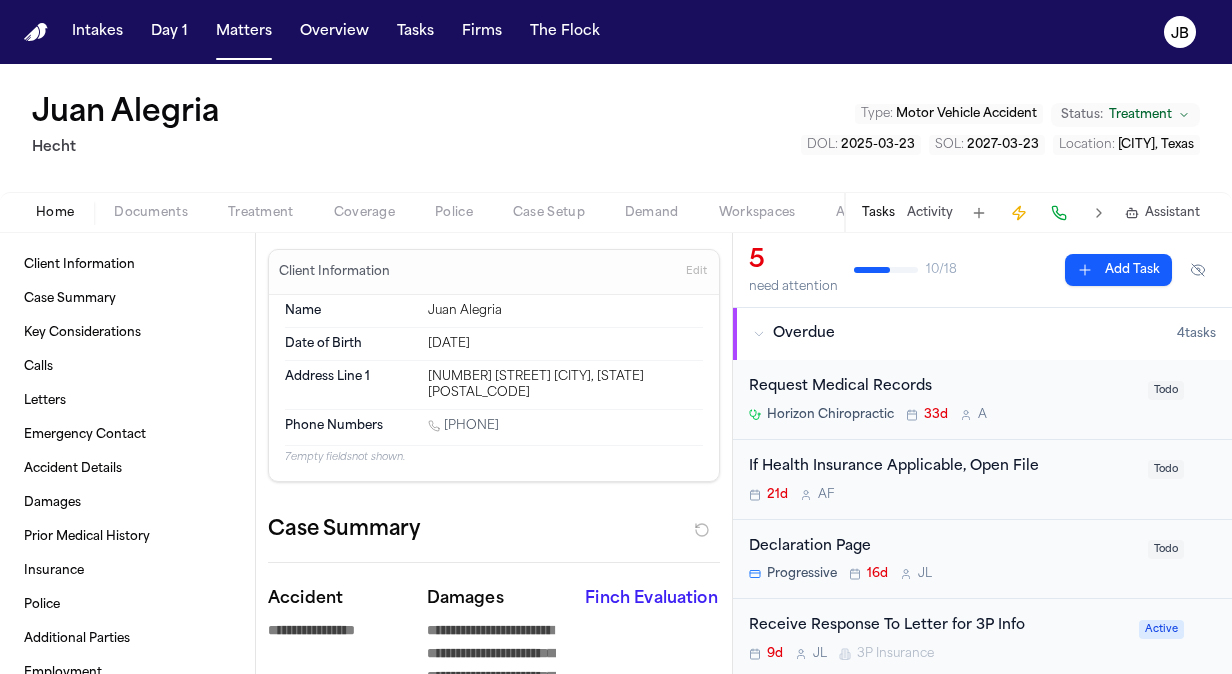 type on "*" 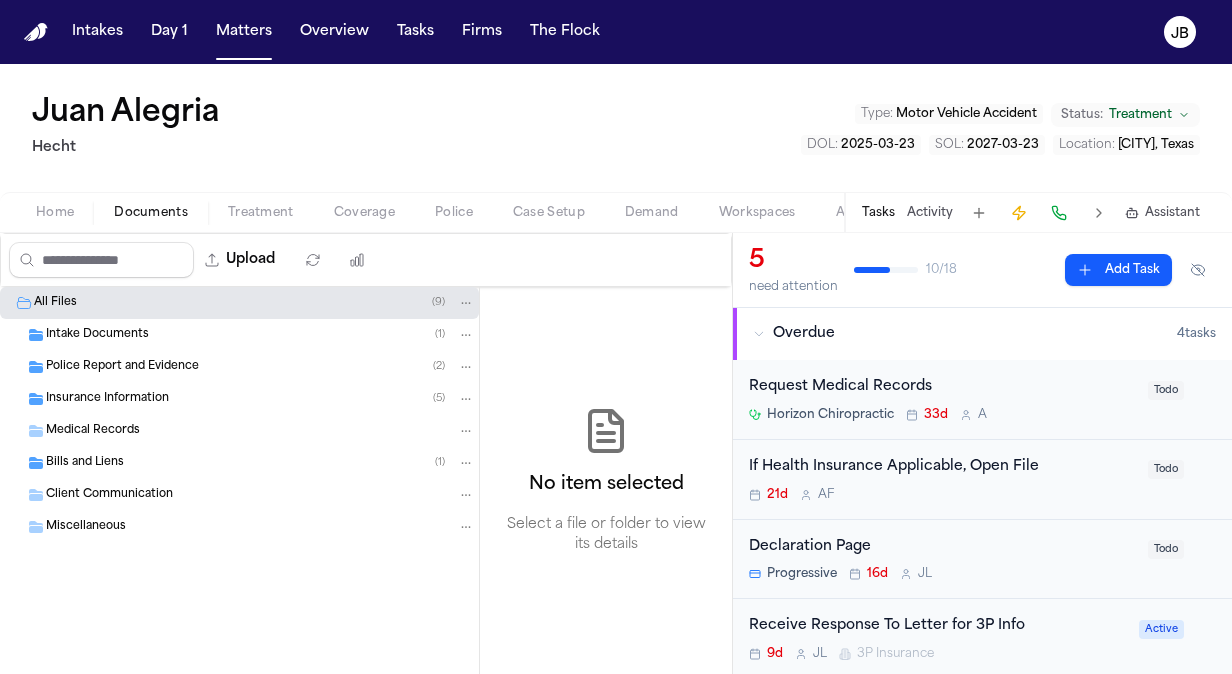 click on "Treatment" at bounding box center (261, 213) 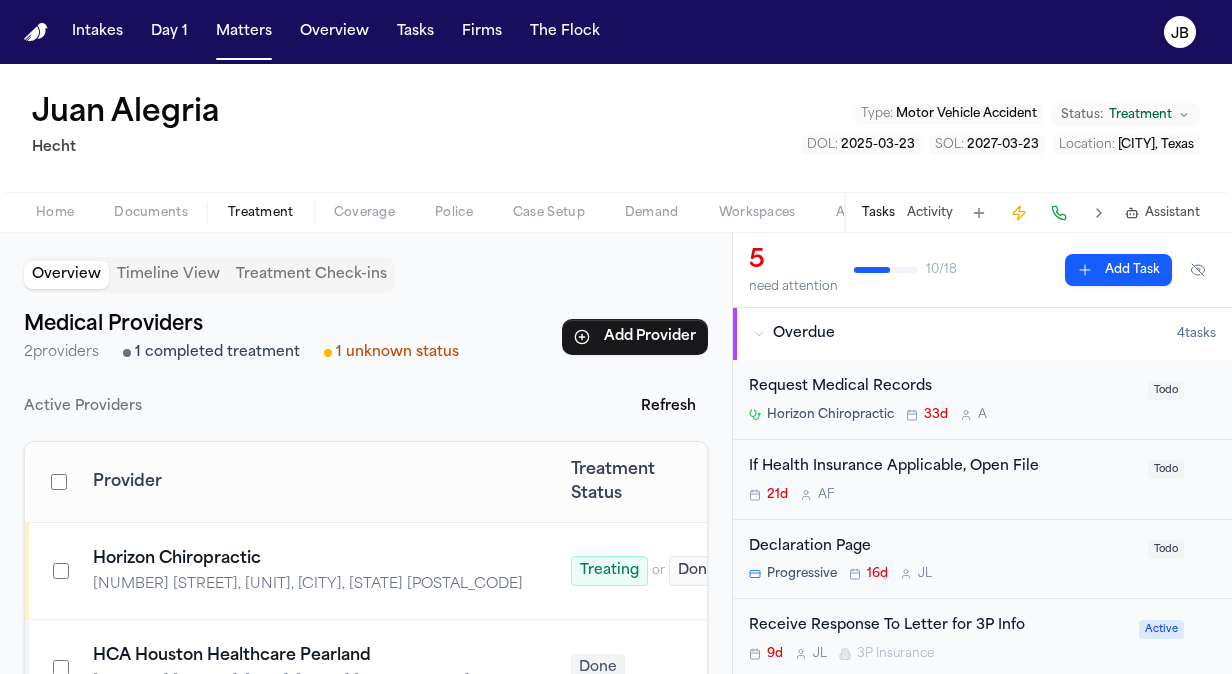 click on "[COMPANY] [NUMBER] [STREET], [UNIT], [CITY], [STATE] [POSTAL_CODE]" at bounding box center [314, 571] 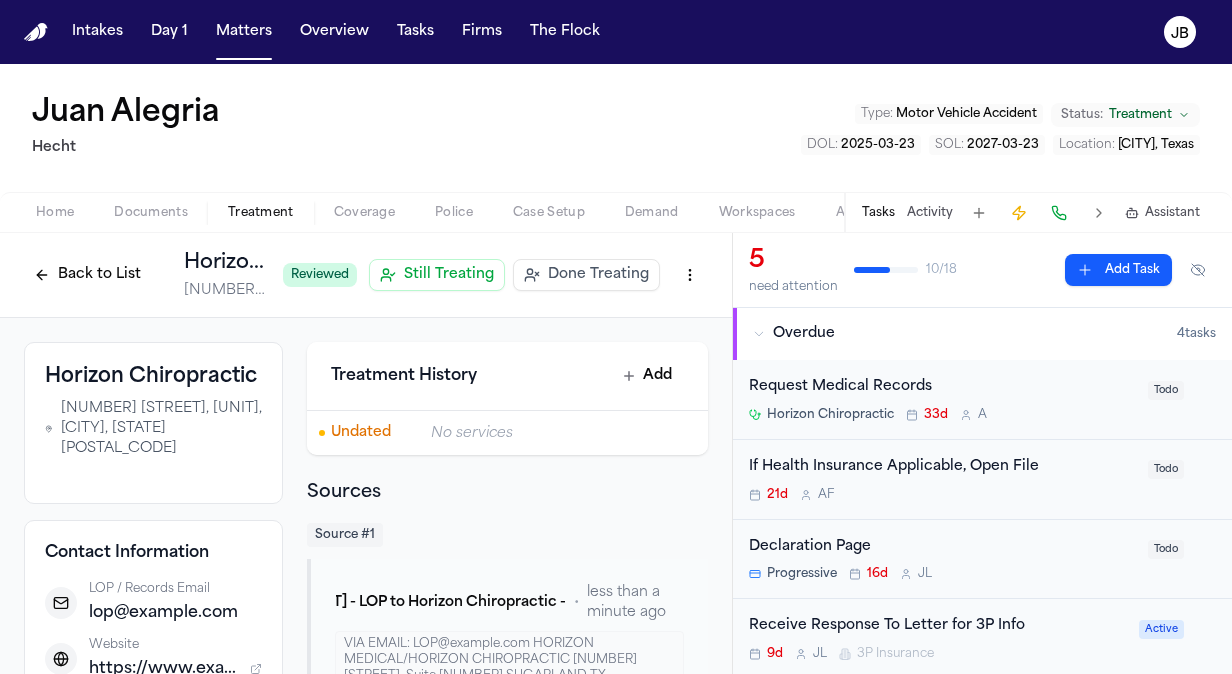 scroll, scrollTop: 270, scrollLeft: 0, axis: vertical 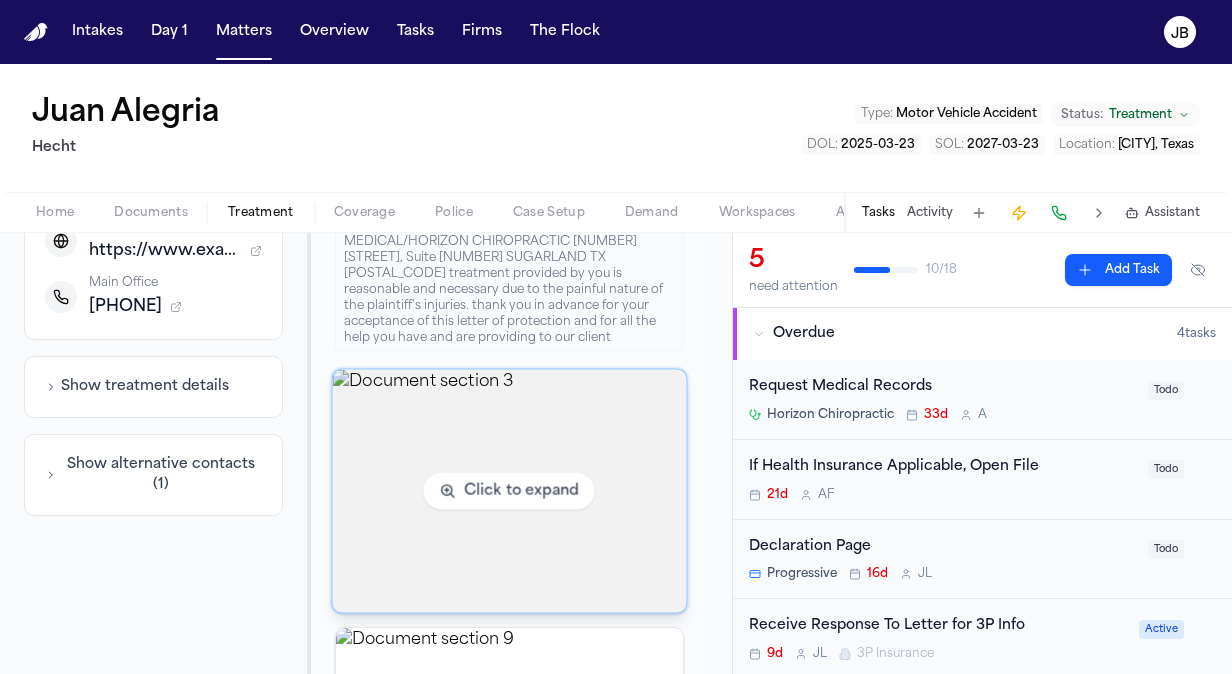 click at bounding box center (510, 491) 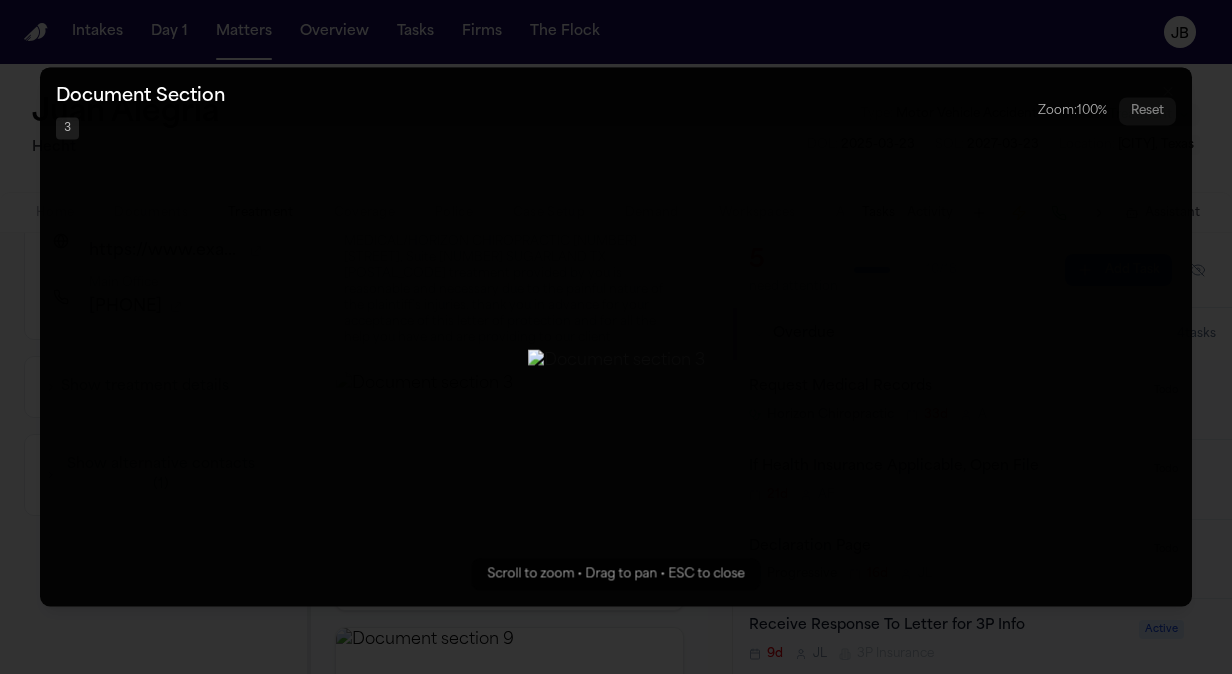 drag, startPoint x: 887, startPoint y: 318, endPoint x: 476, endPoint y: 340, distance: 411.58838 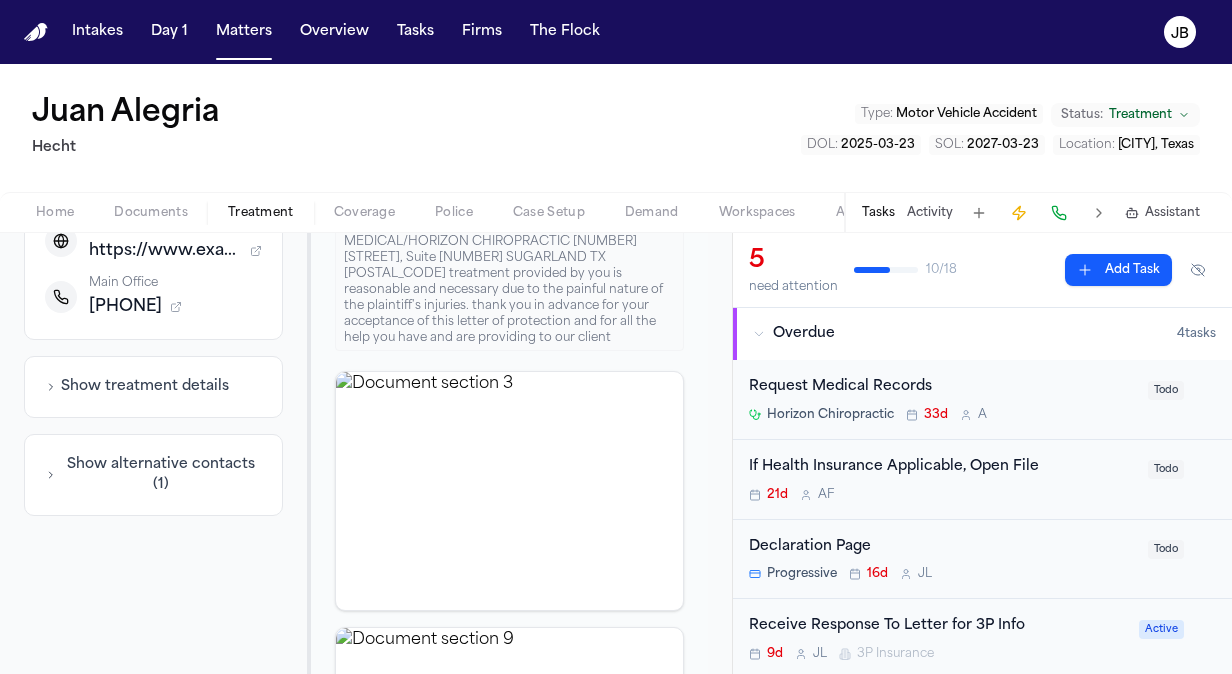click on "Home" at bounding box center [55, 213] 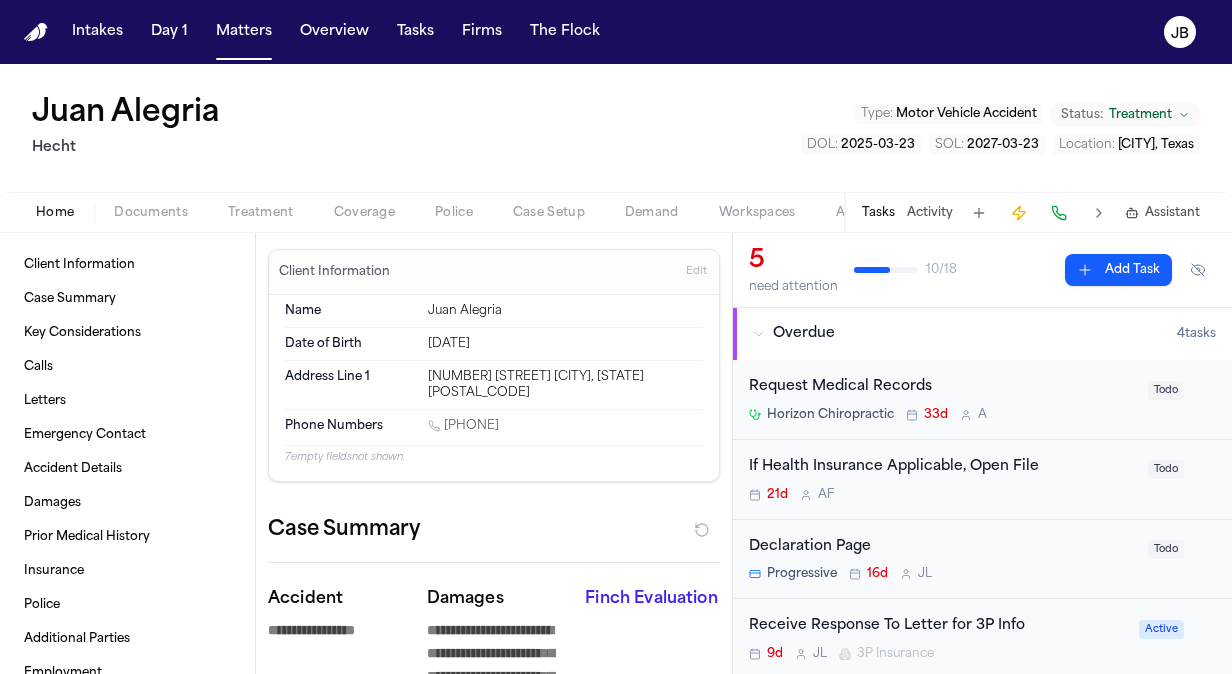 drag, startPoint x: 558, startPoint y: 408, endPoint x: 447, endPoint y: 406, distance: 111.01801 